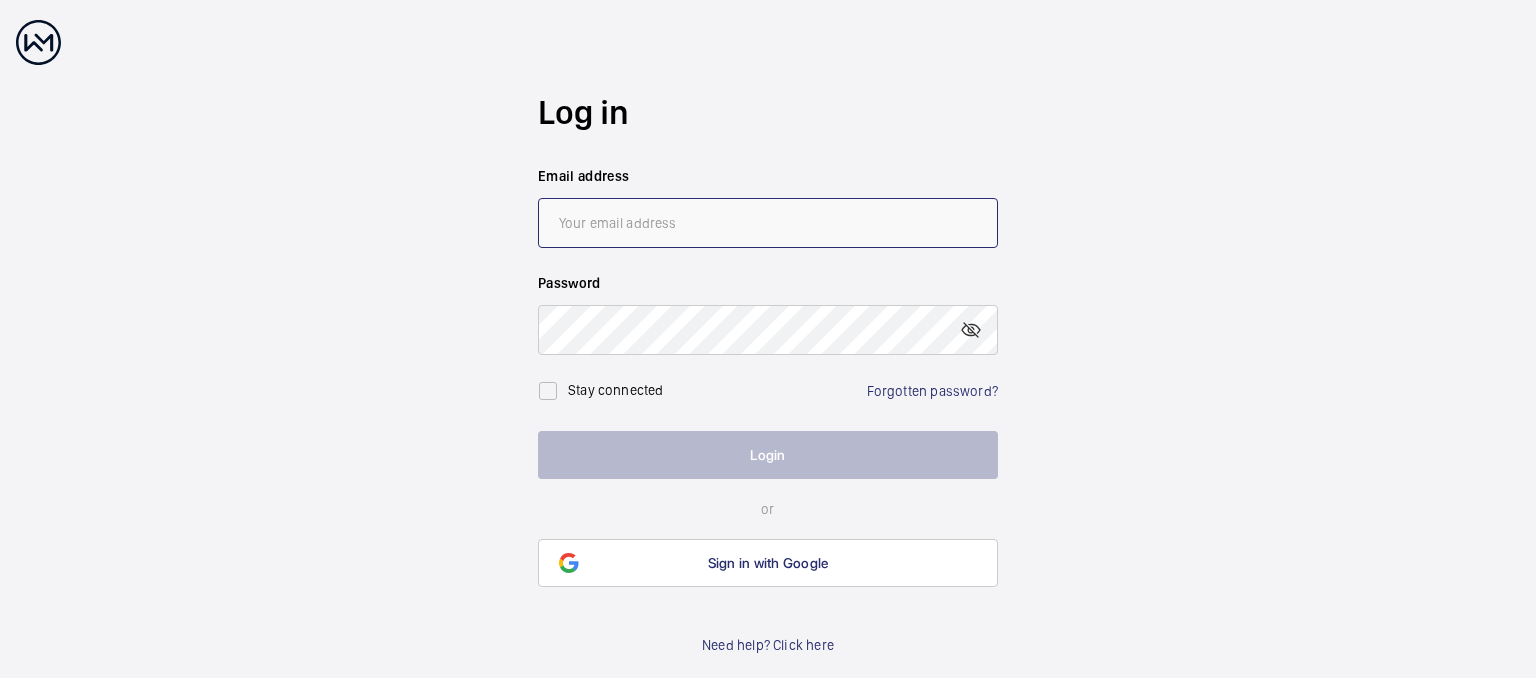type on "[EMAIL_ADDRESS][DOMAIN_NAME]" 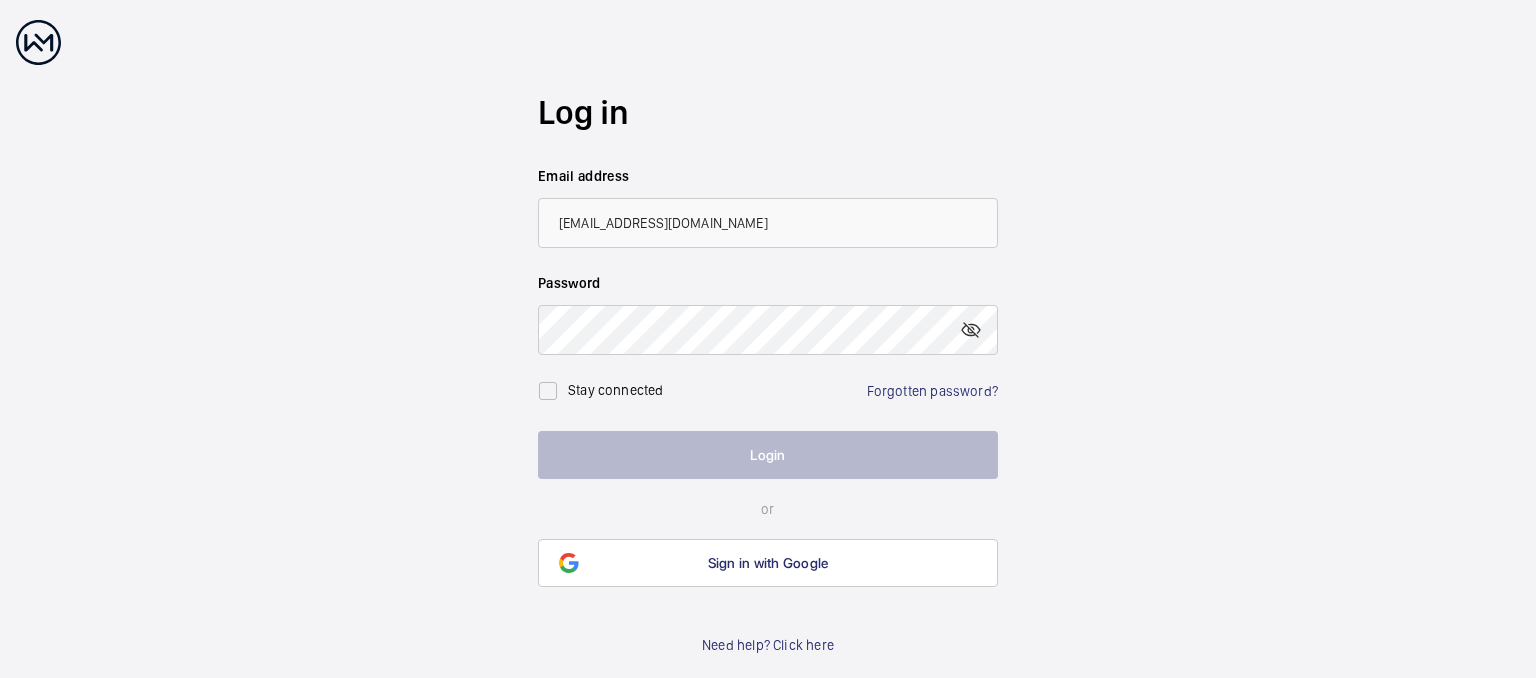 scroll, scrollTop: 0, scrollLeft: 0, axis: both 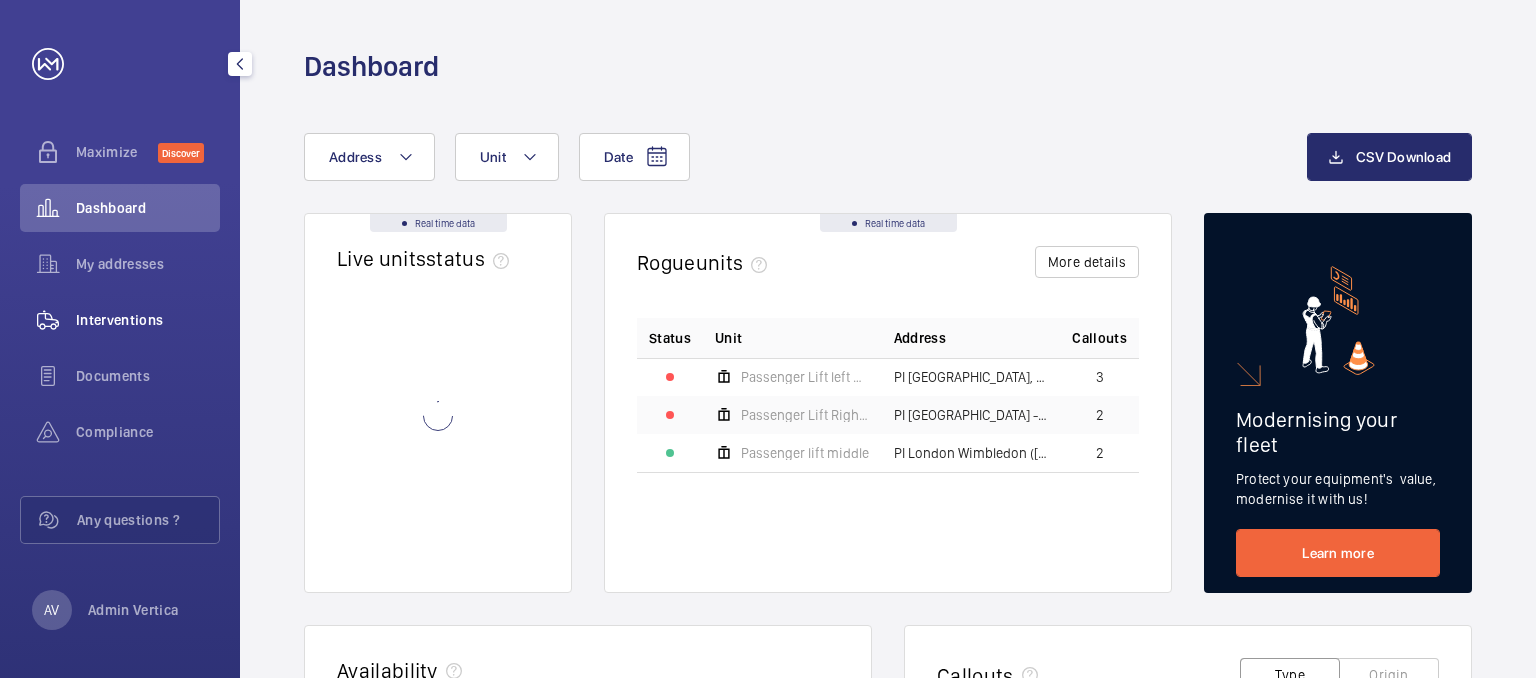 click on "Interventions" 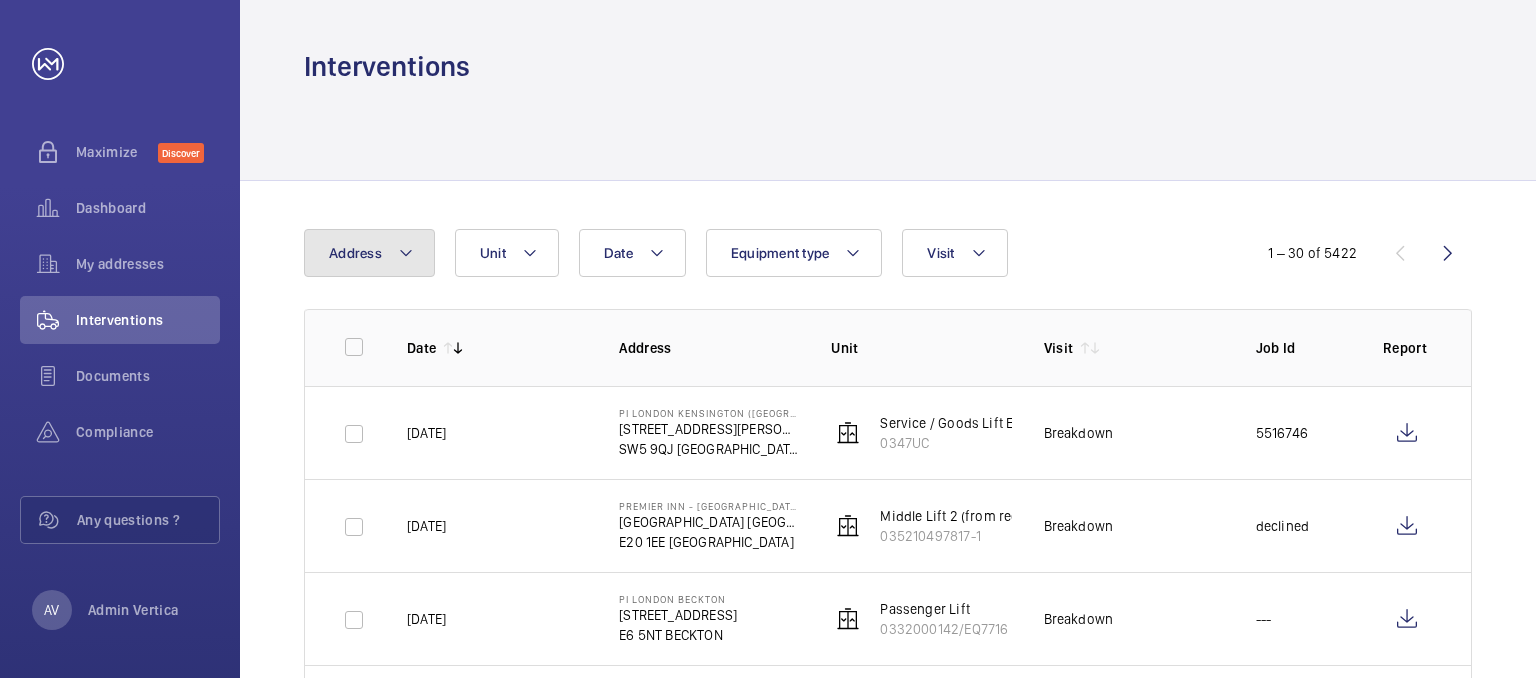 click 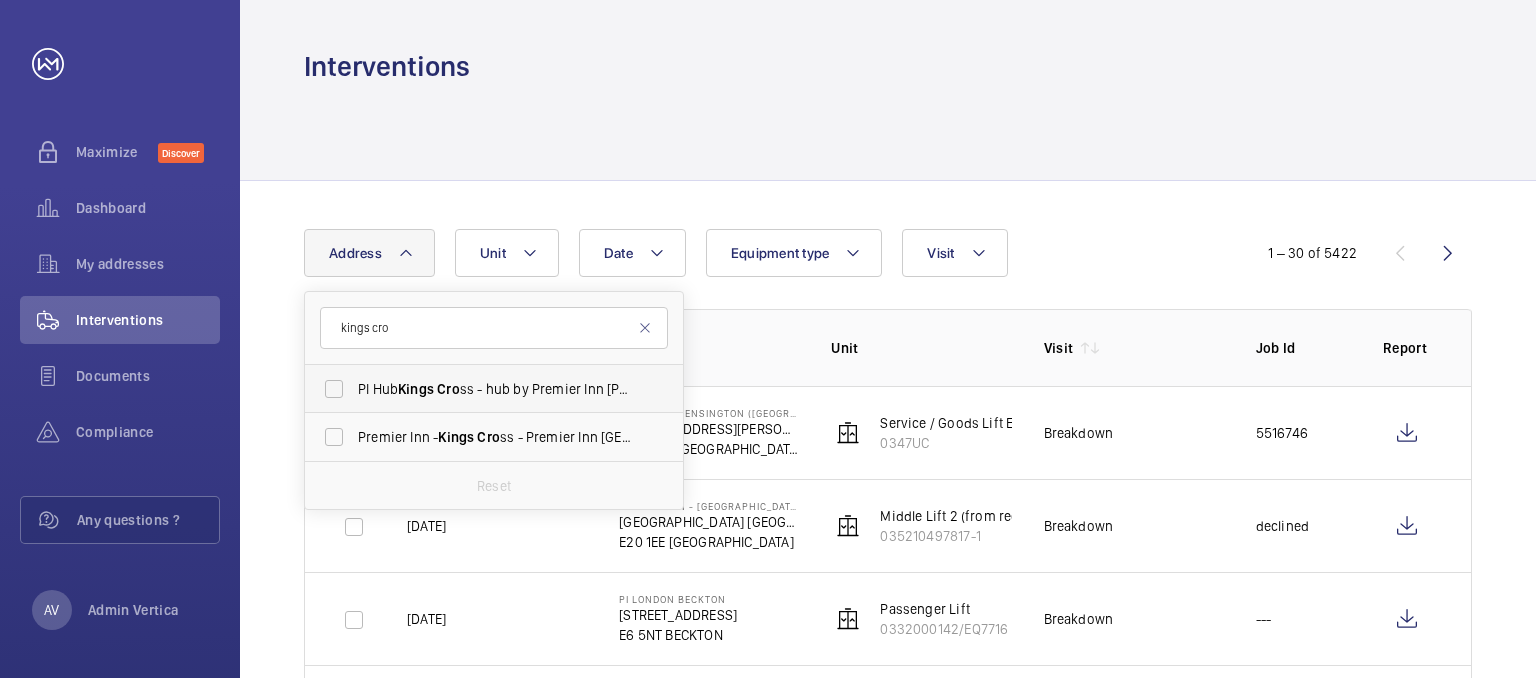 type on "kings cro" 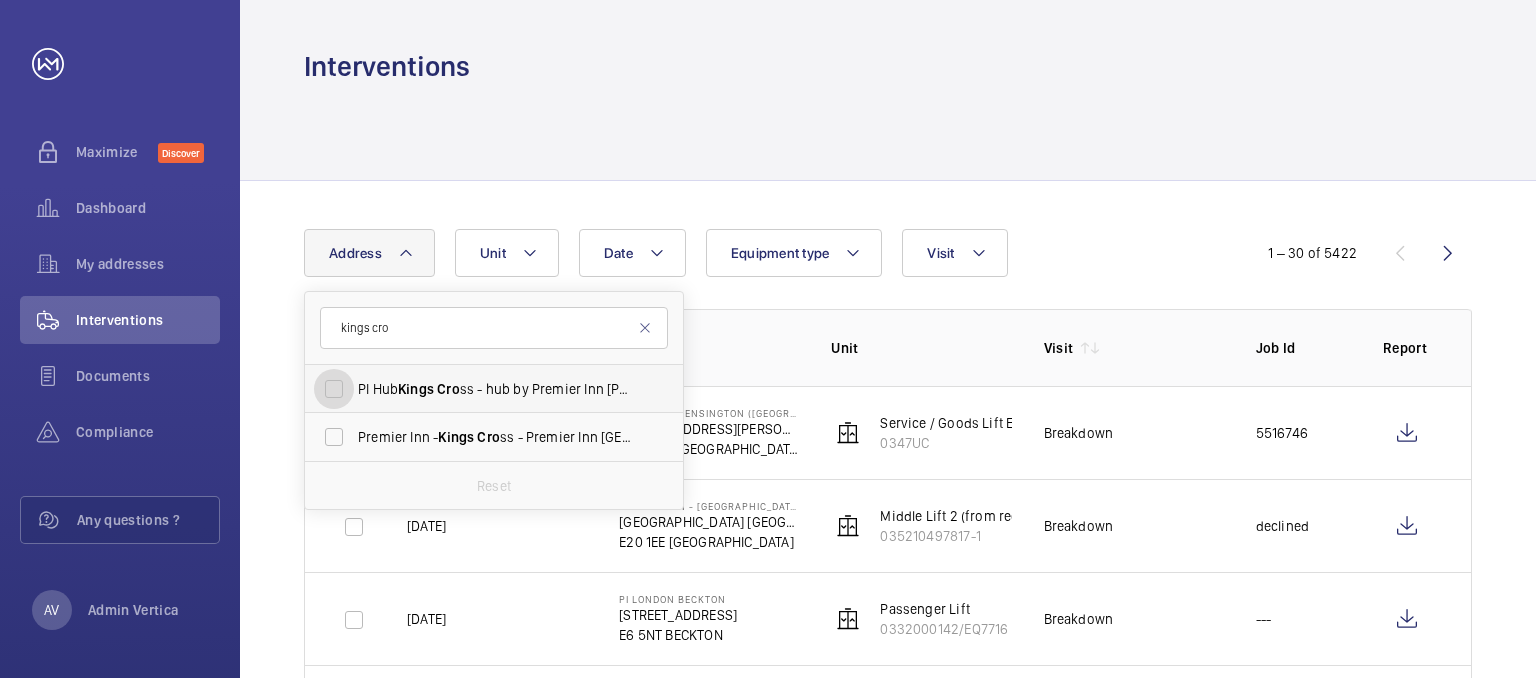 click on "PI Hub  Kings   Cro ss - hub by Premier Inn [PERSON_NAME]  [GEOGRAPHIC_DATA], [GEOGRAPHIC_DATA]" at bounding box center [334, 389] 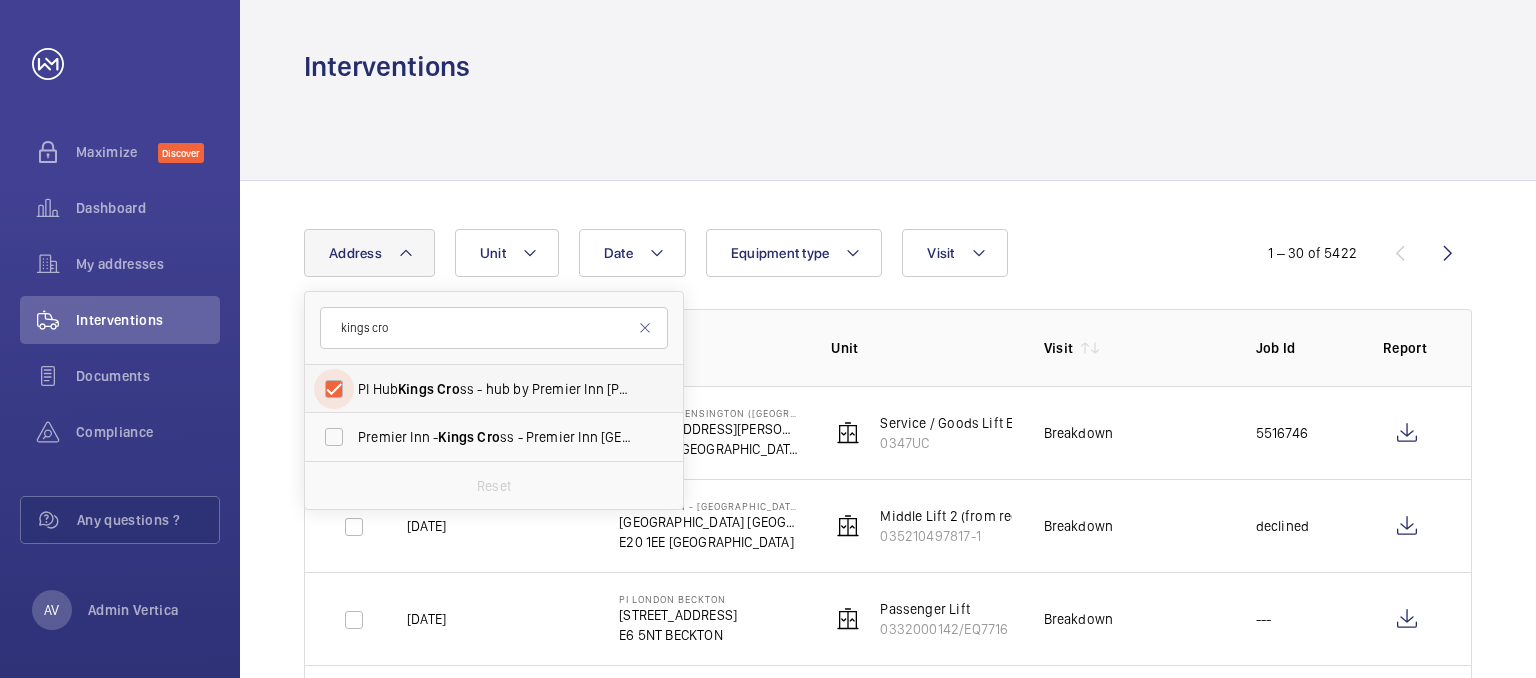checkbox on "true" 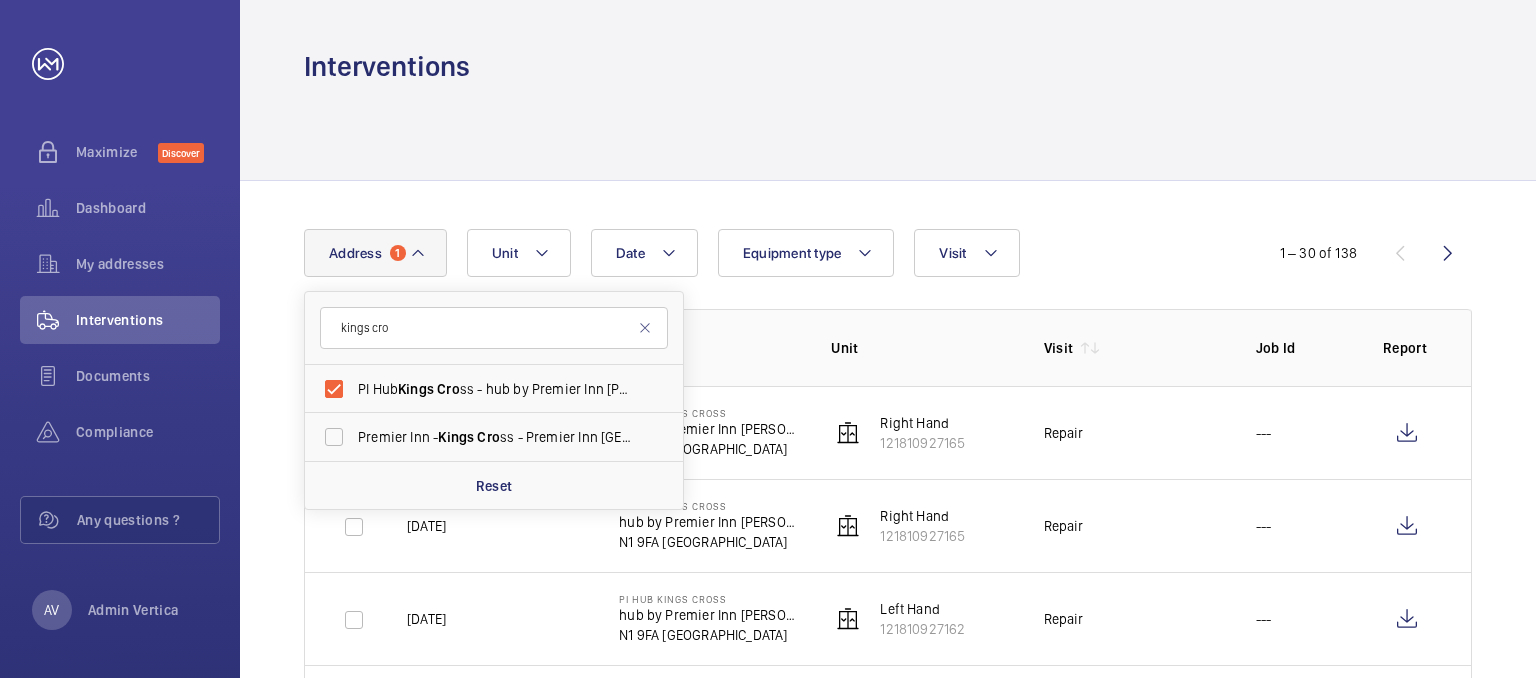 click 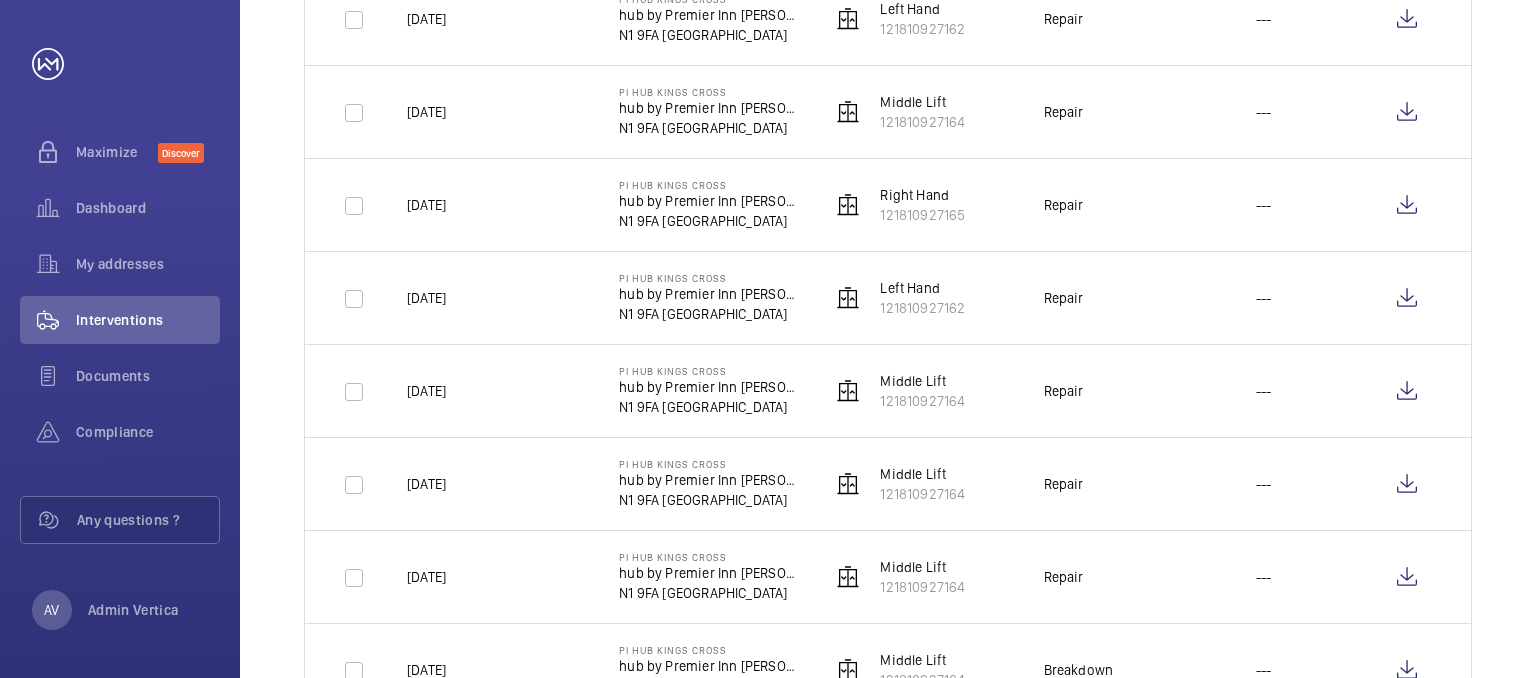scroll, scrollTop: 700, scrollLeft: 0, axis: vertical 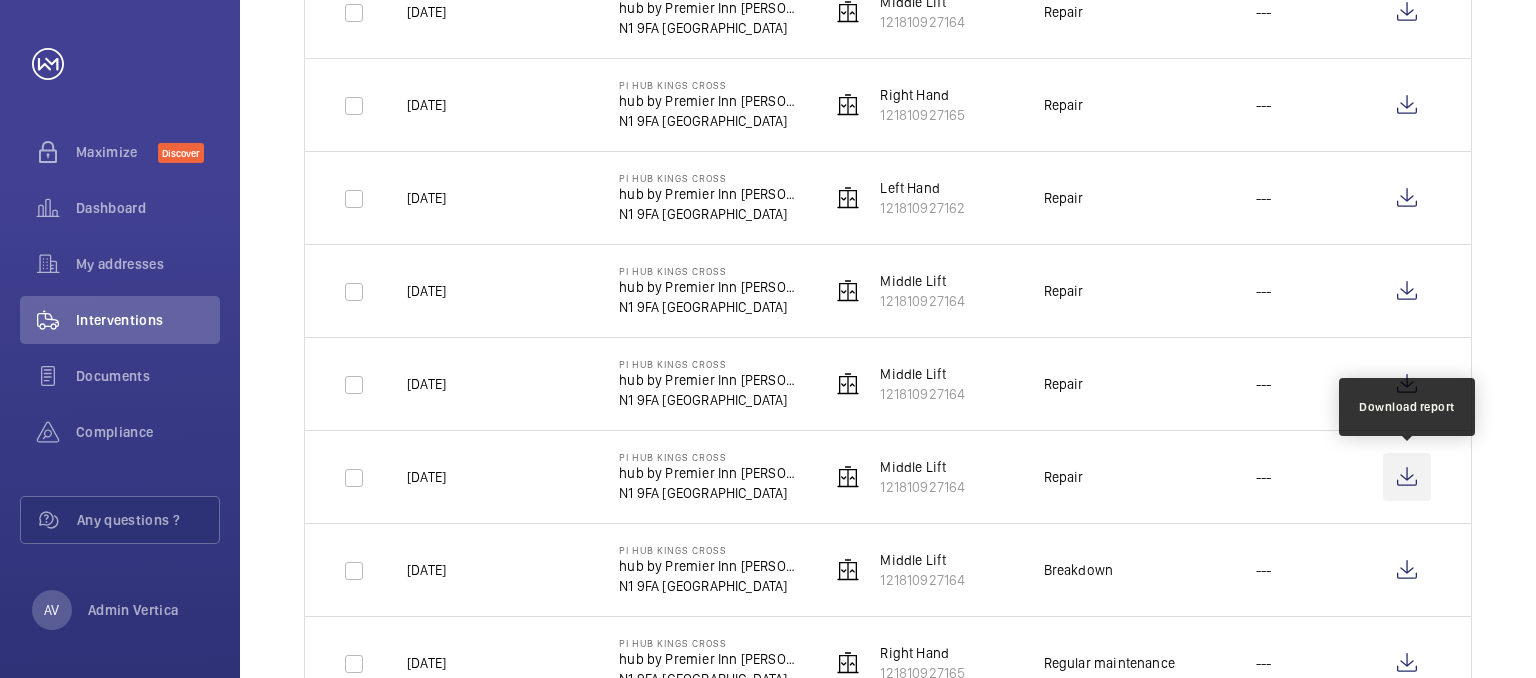click 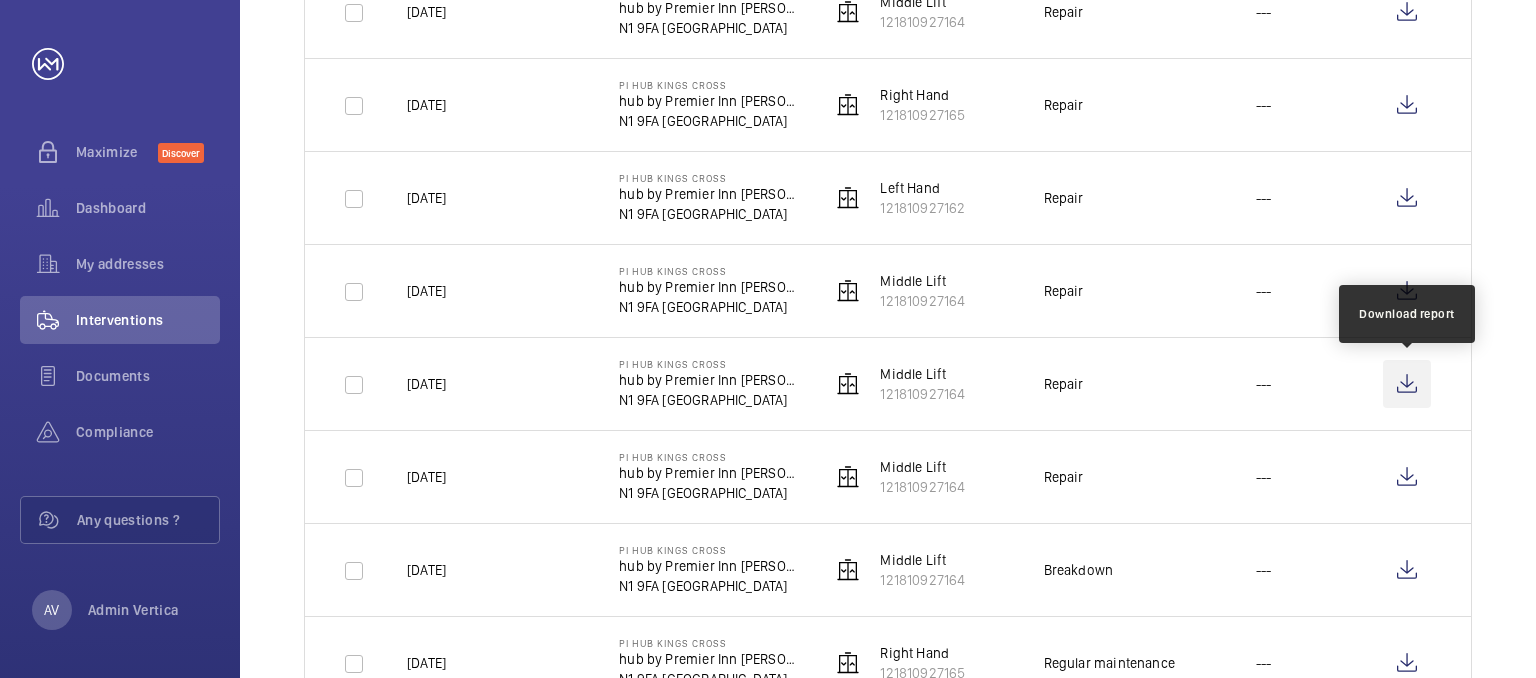 click 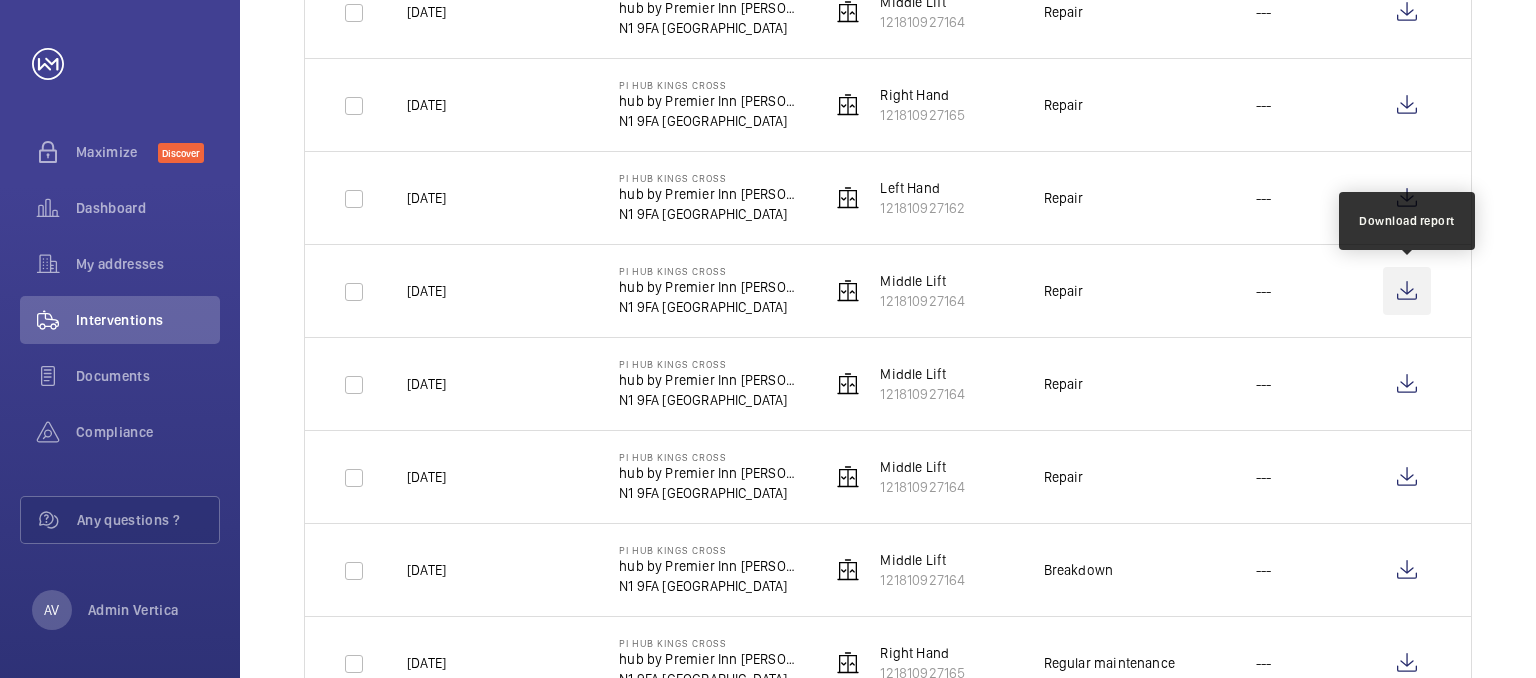 click 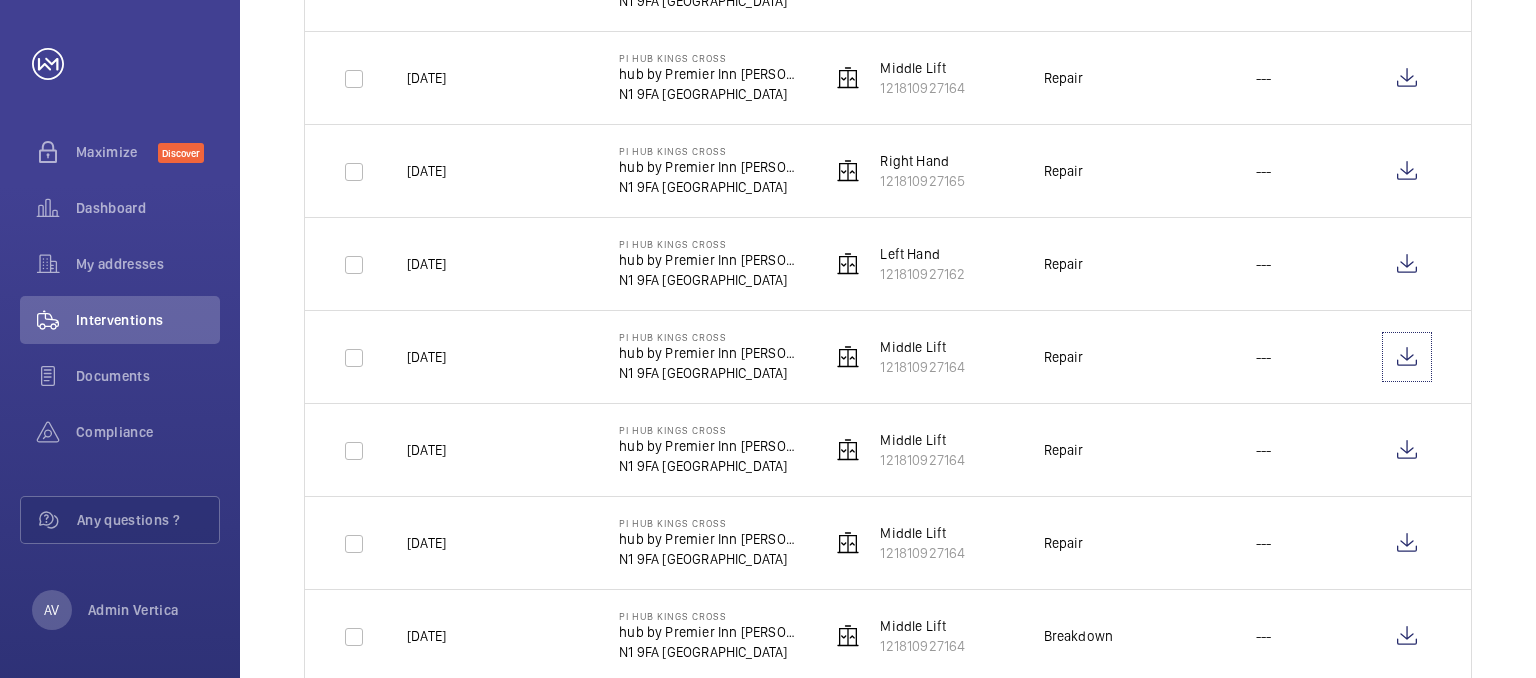 scroll, scrollTop: 600, scrollLeft: 0, axis: vertical 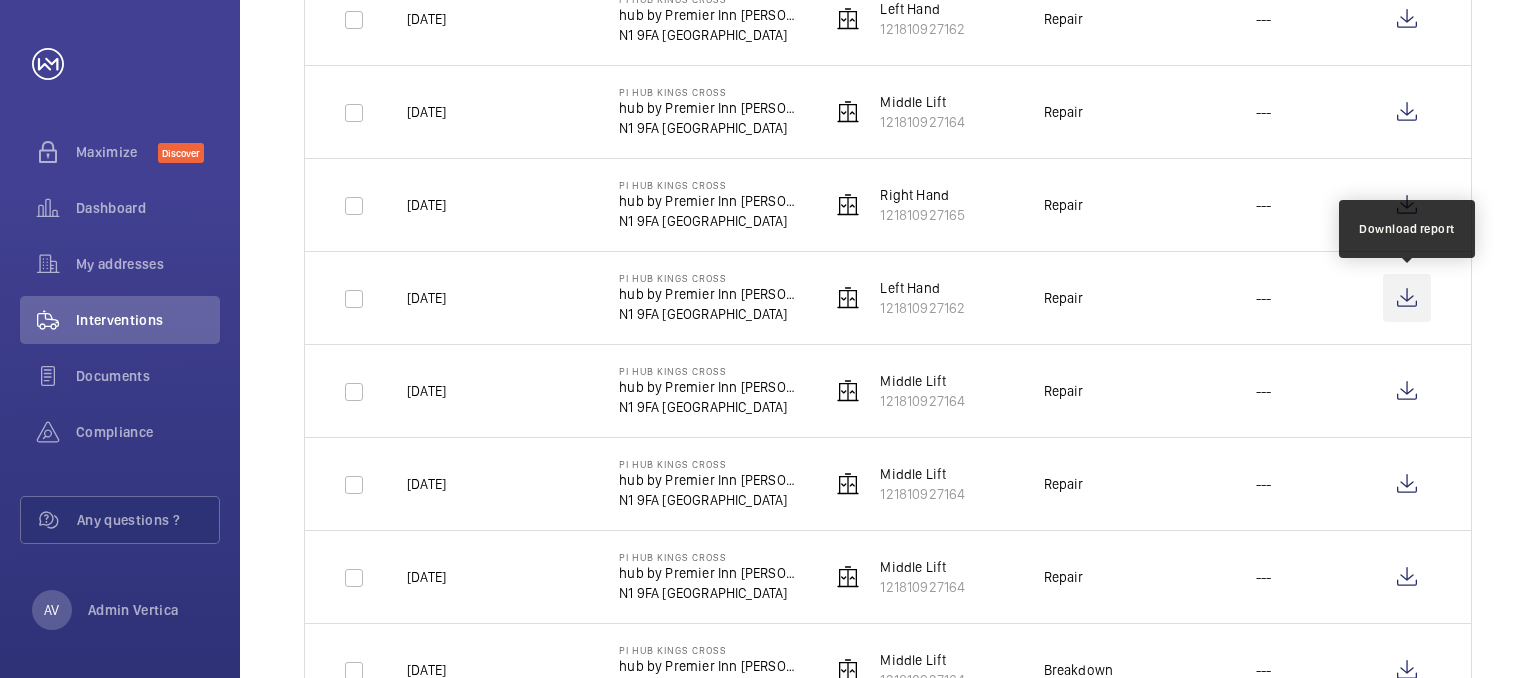 click 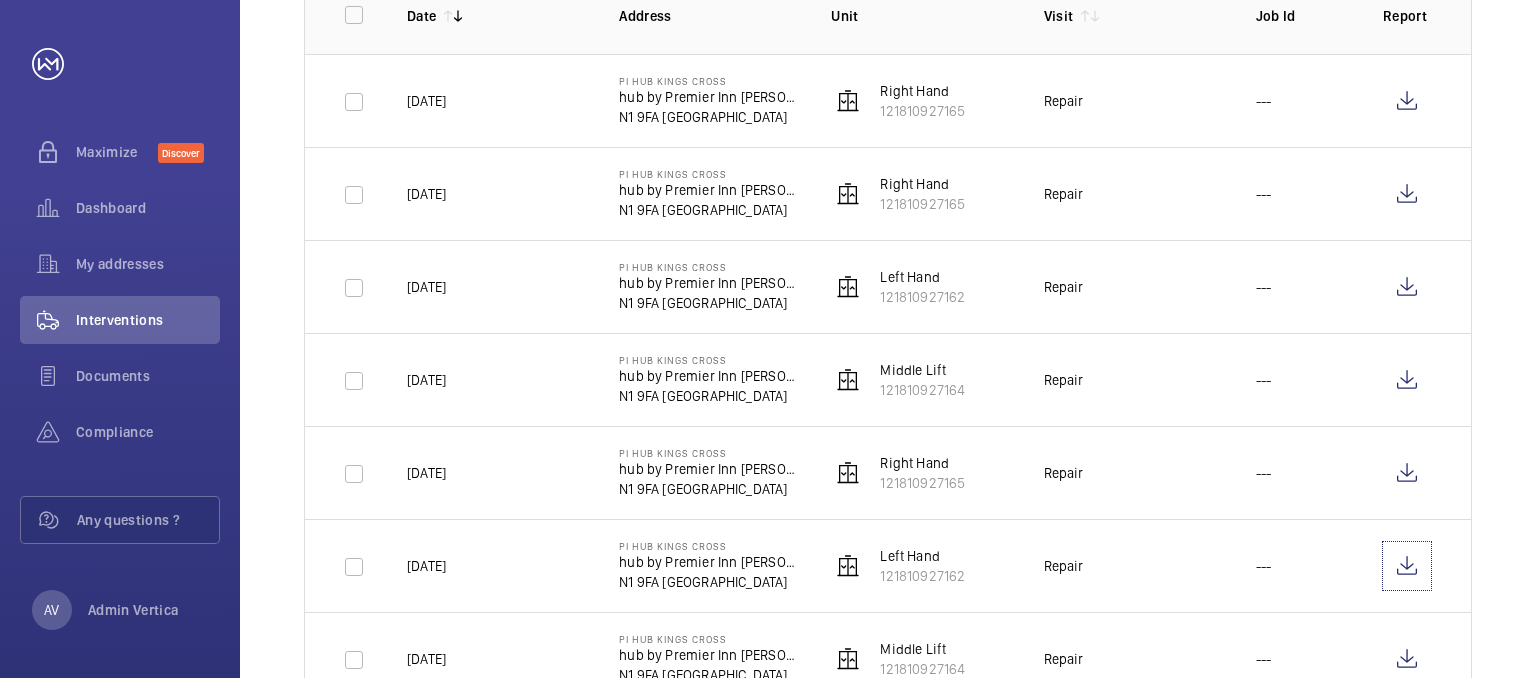 scroll, scrollTop: 300, scrollLeft: 0, axis: vertical 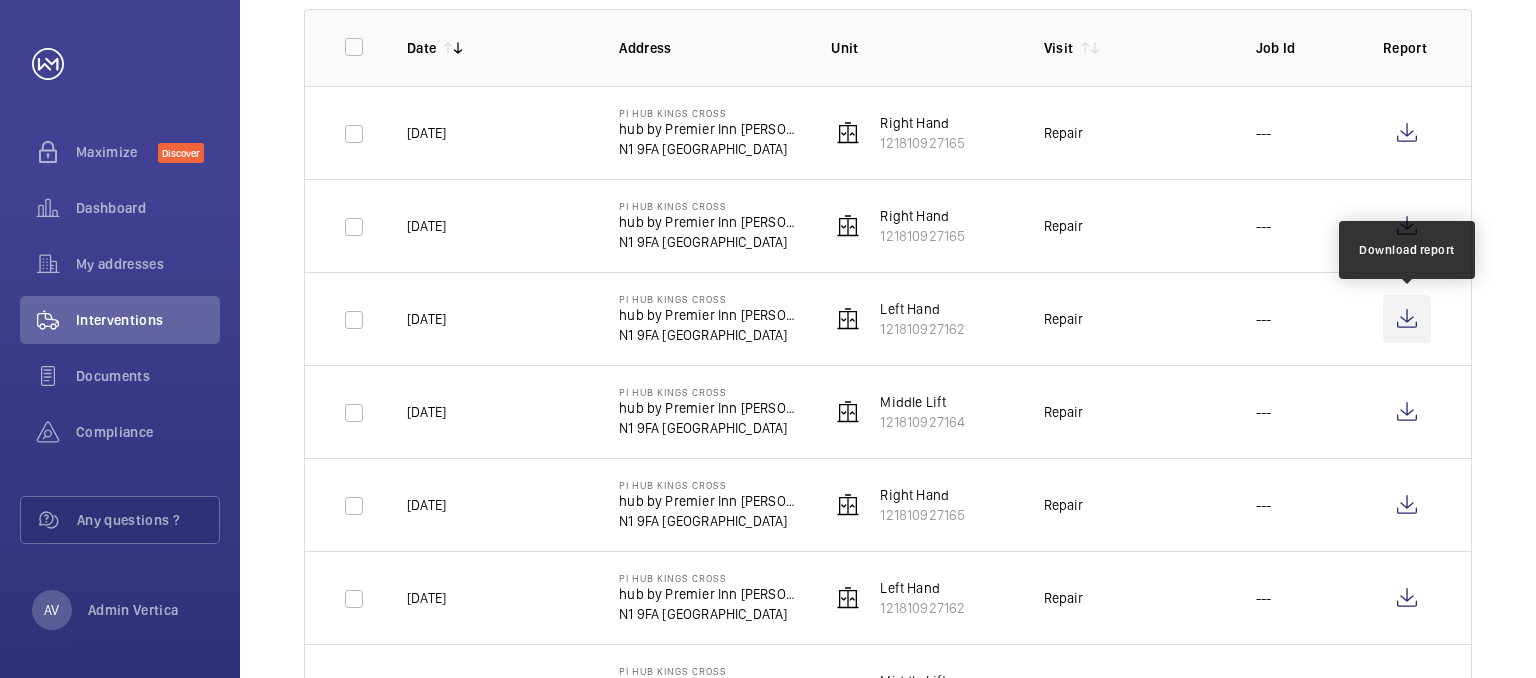 click 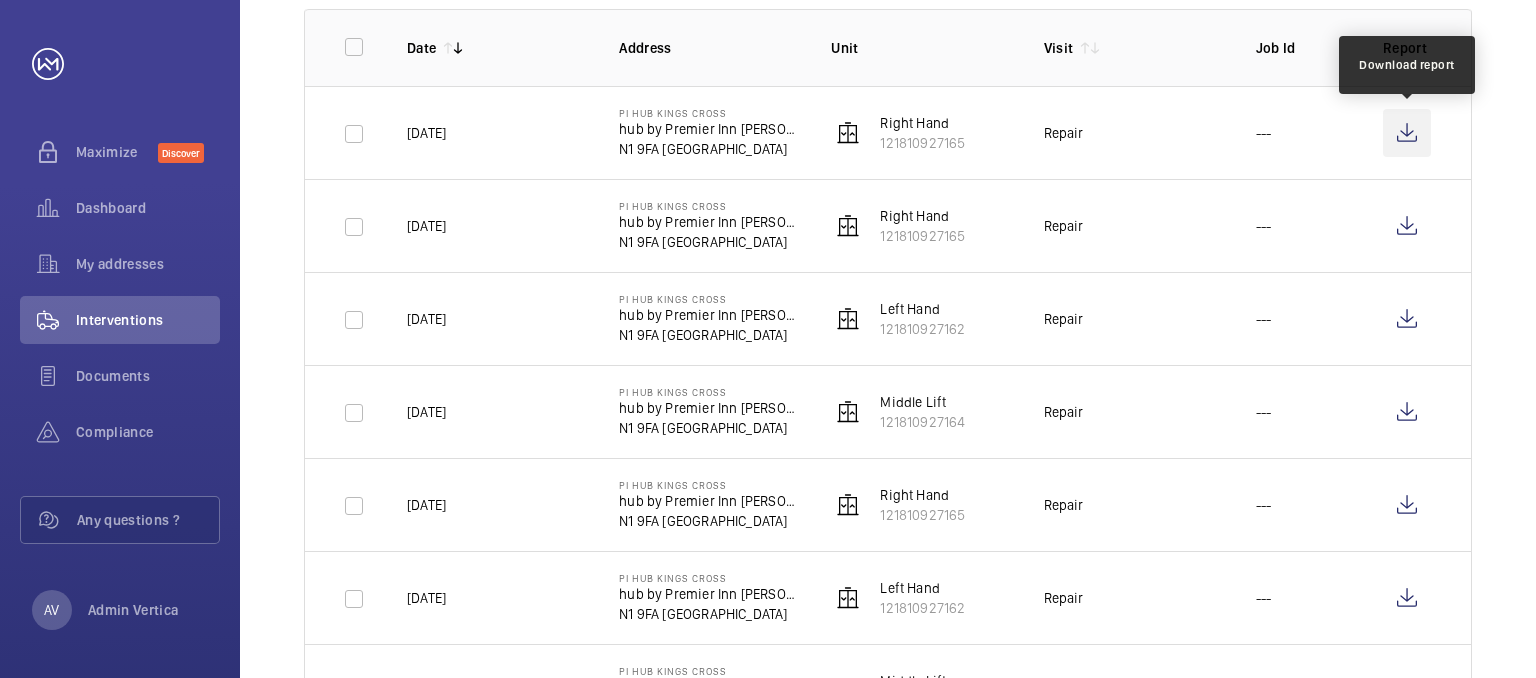 click 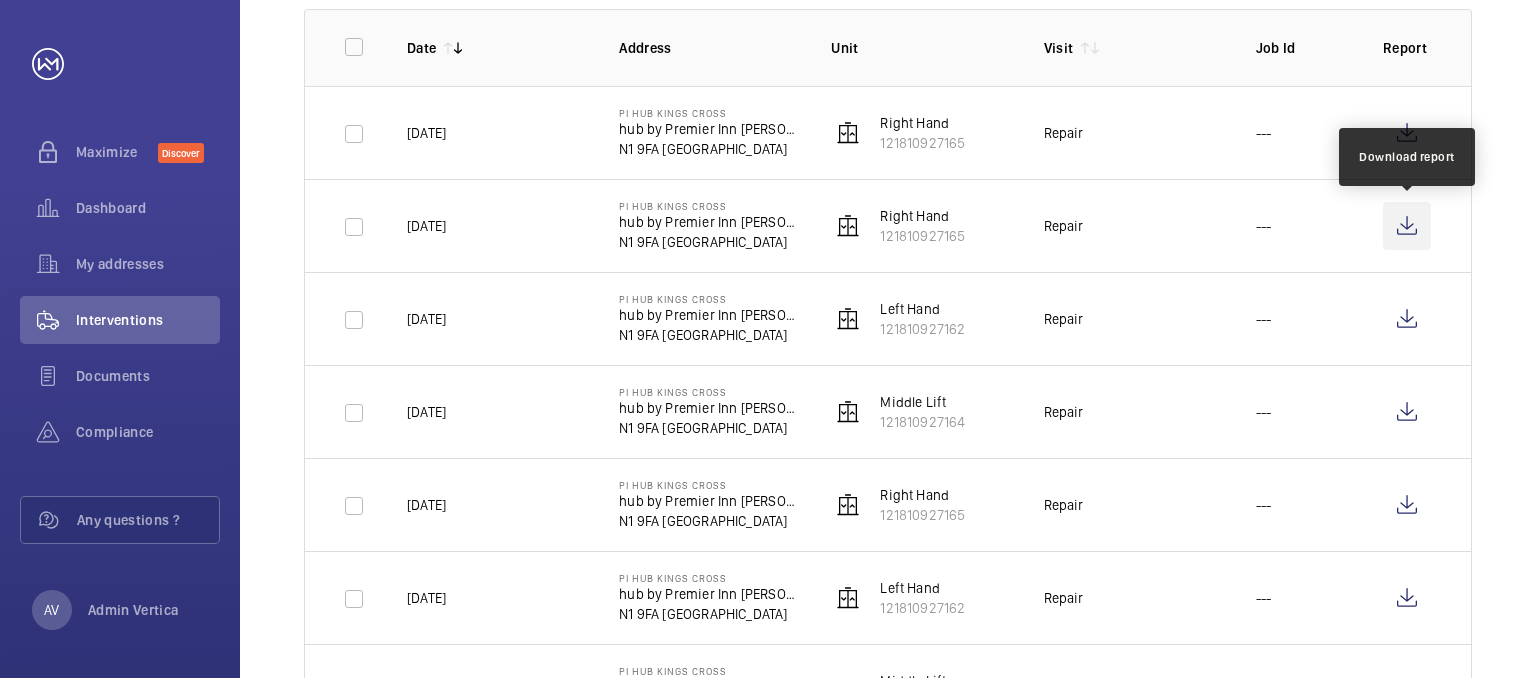 click 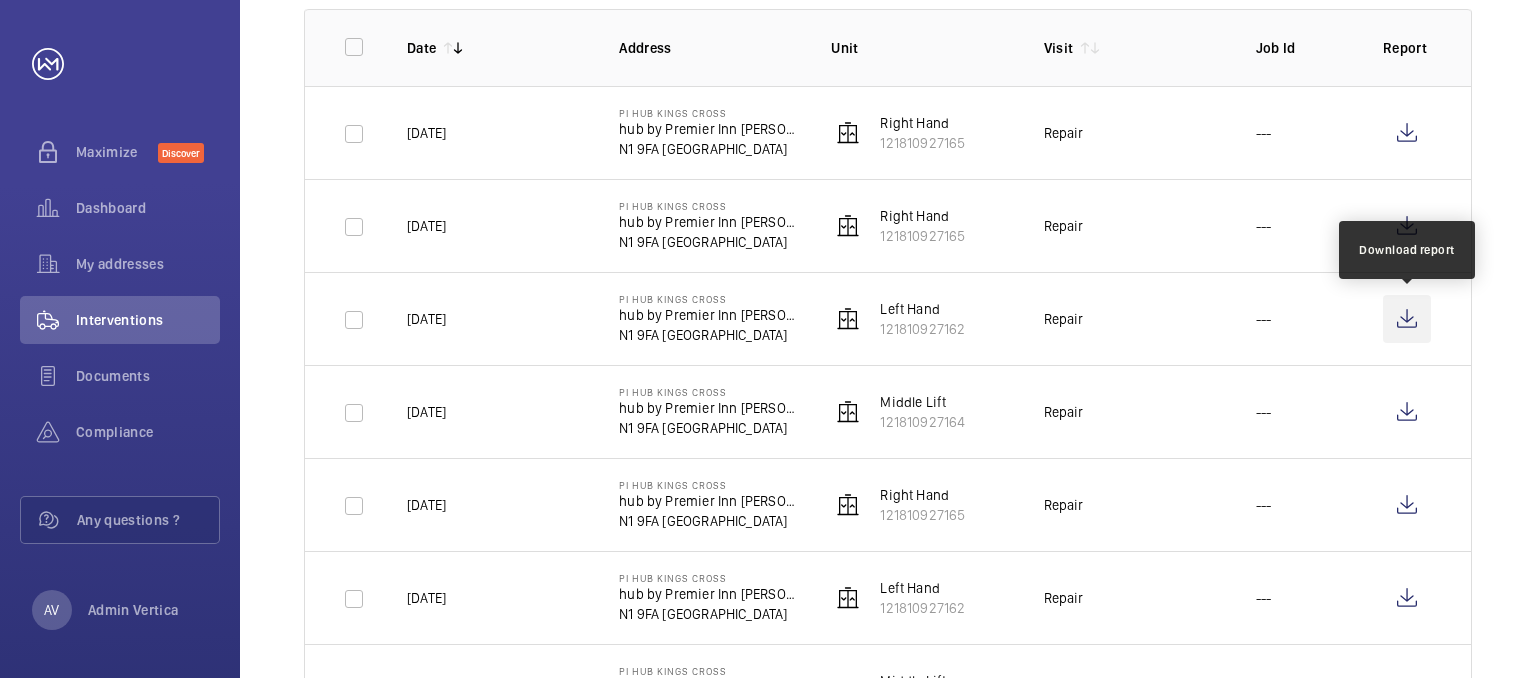 click 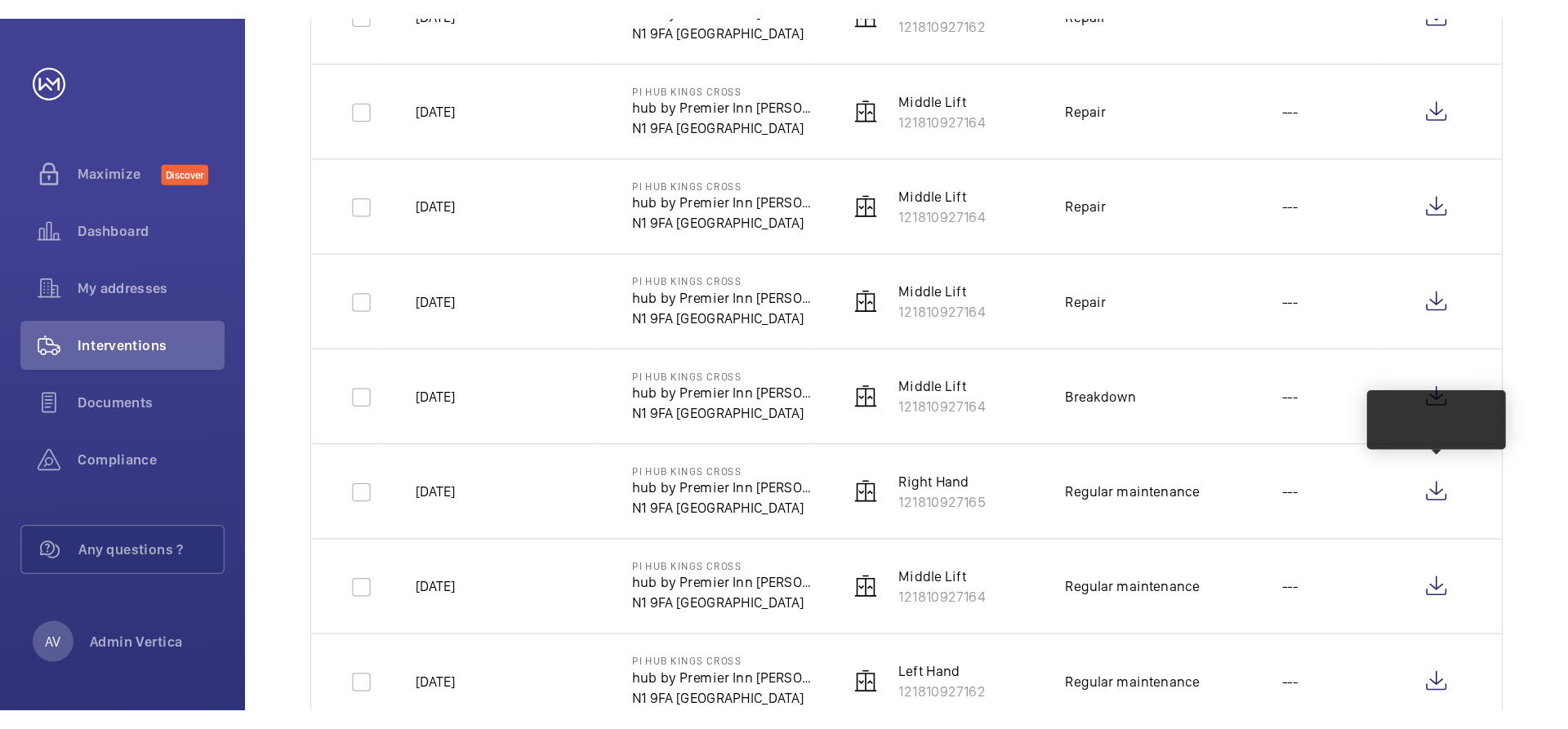 scroll, scrollTop: 898, scrollLeft: 0, axis: vertical 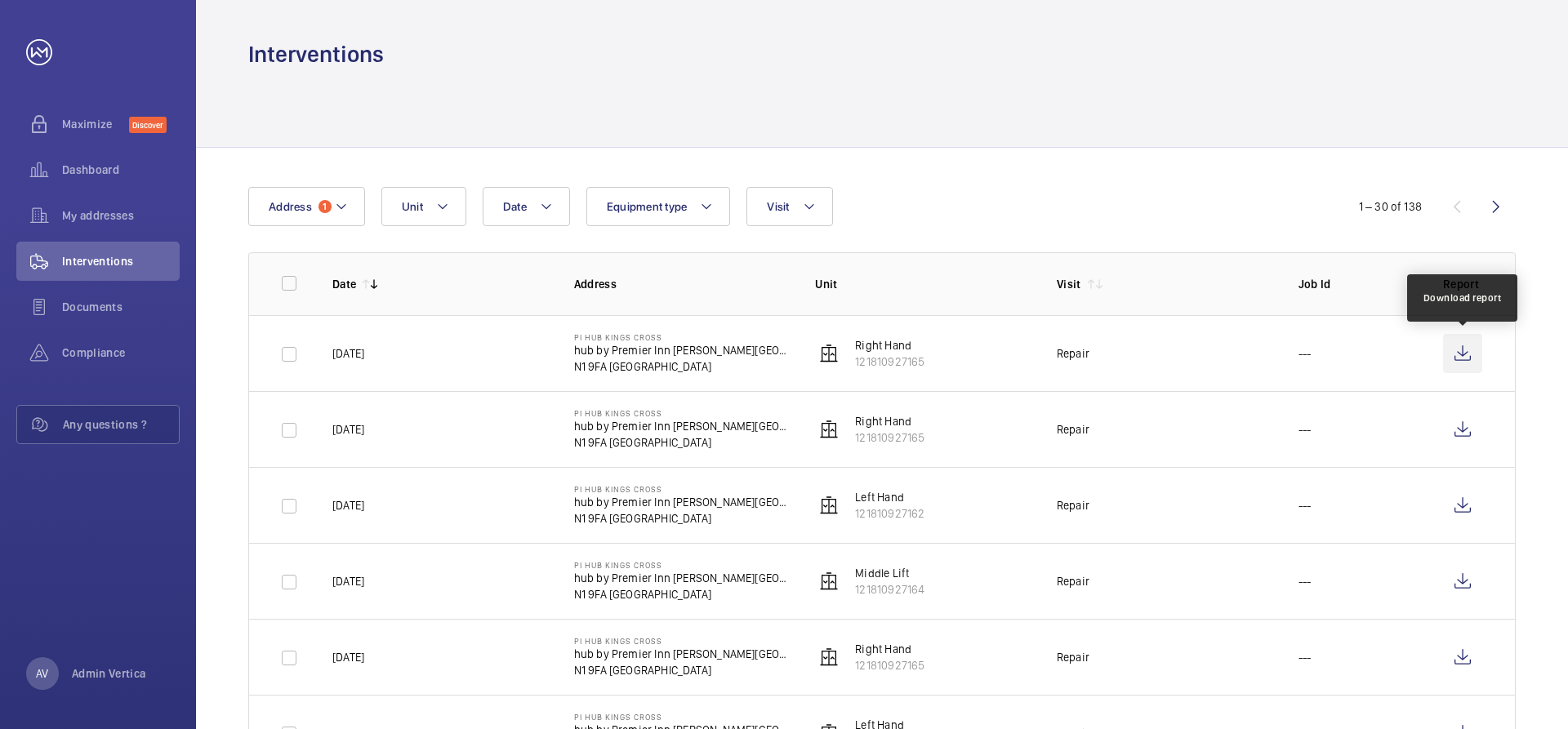 click 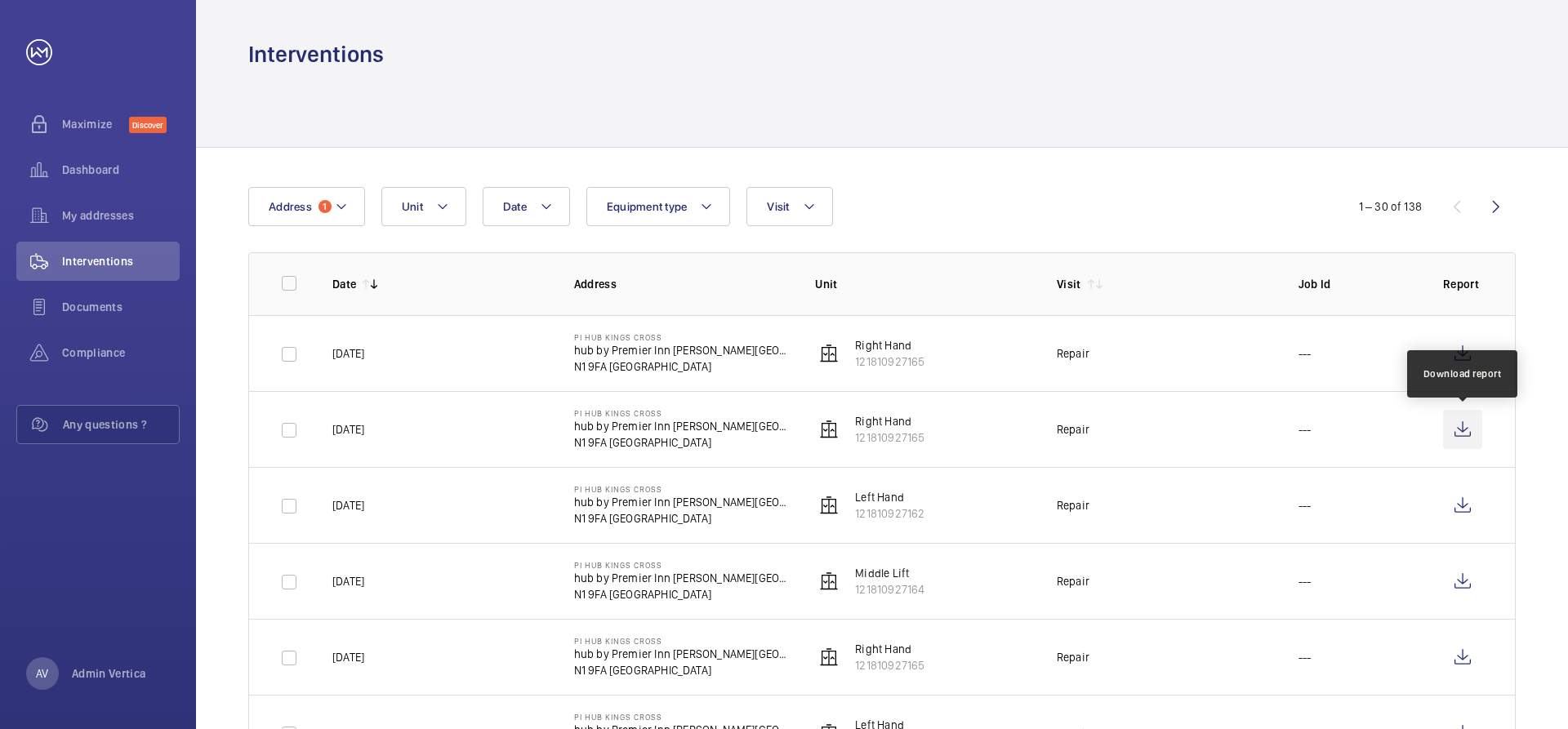 click 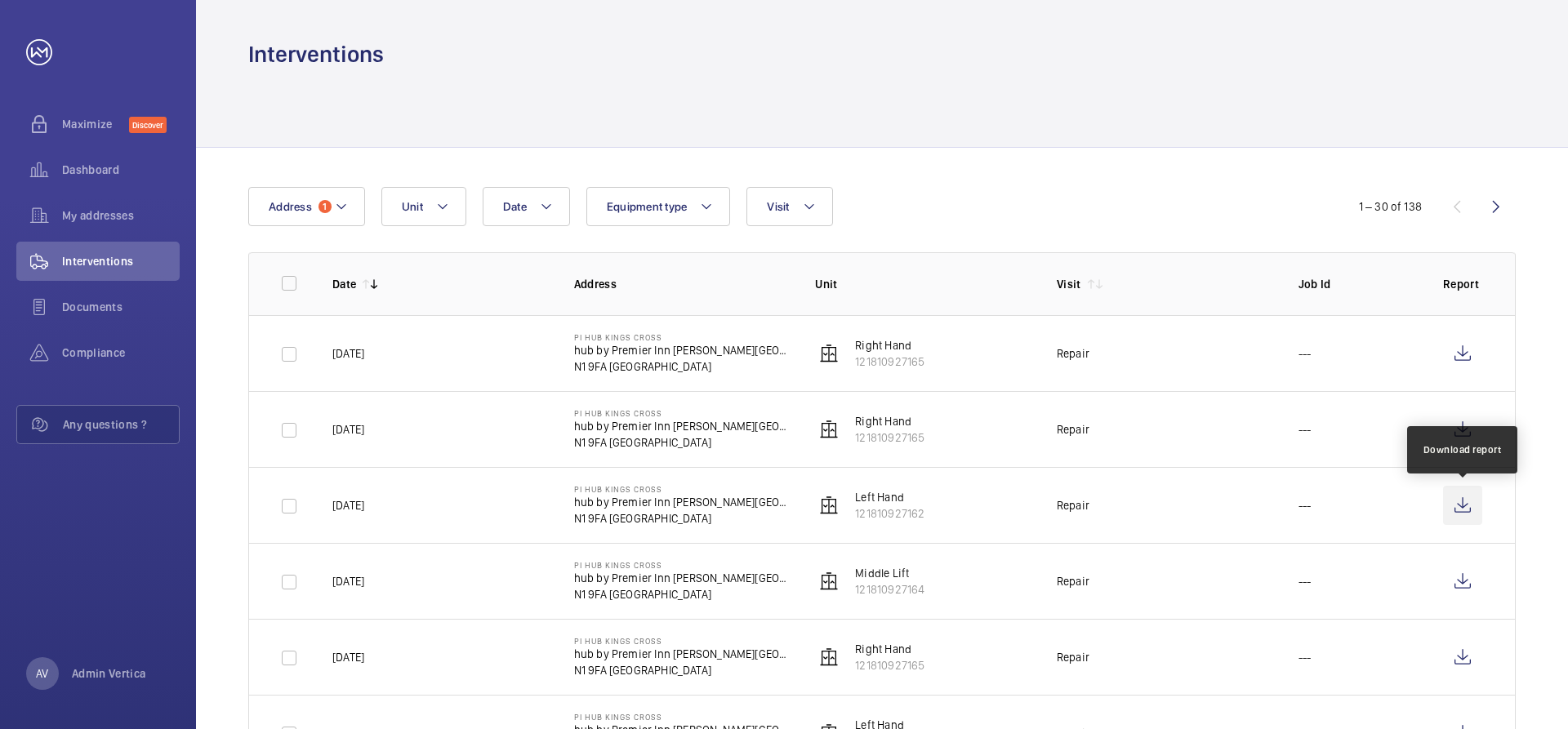 click 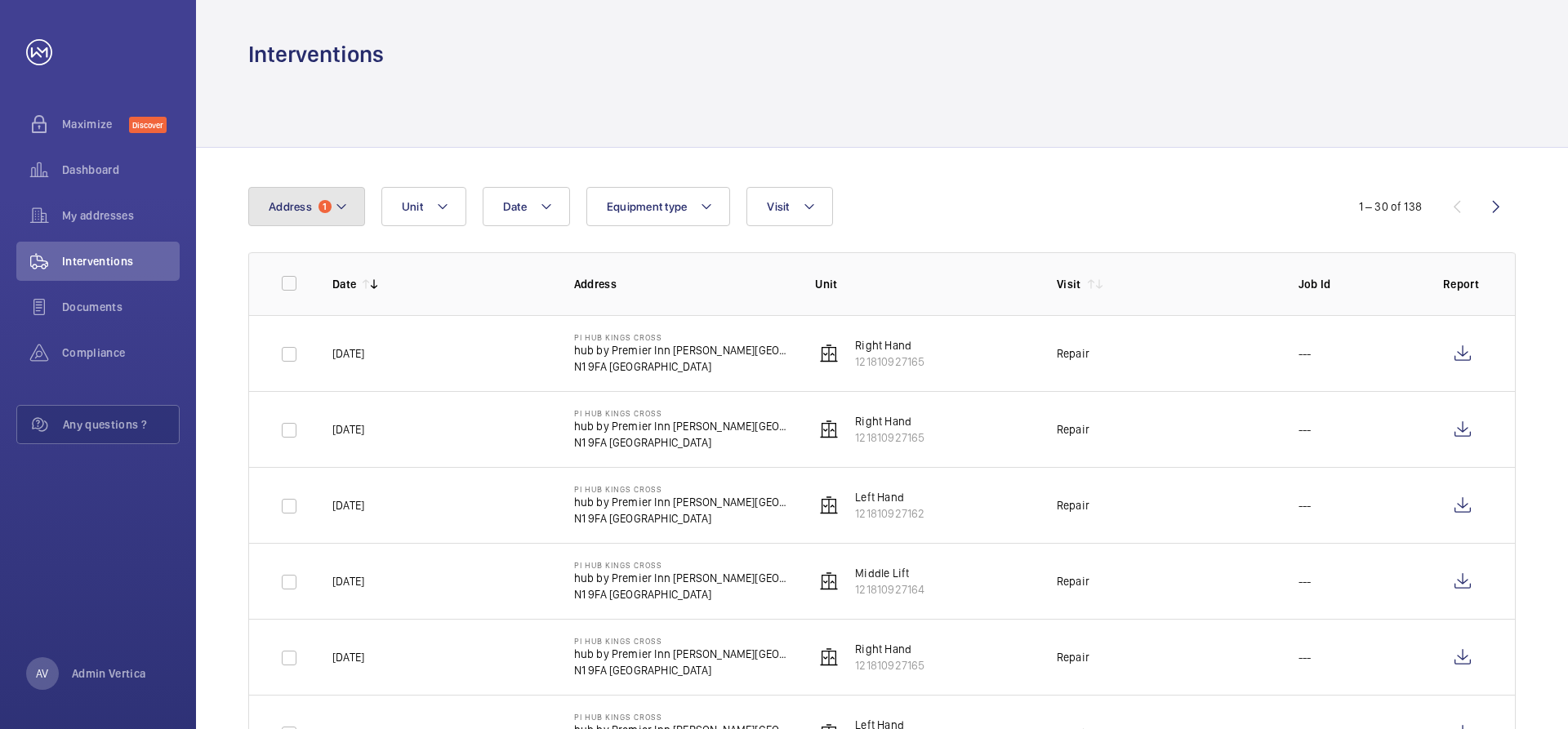 drag, startPoint x: 320, startPoint y: 224, endPoint x: 320, endPoint y: 208, distance: 16 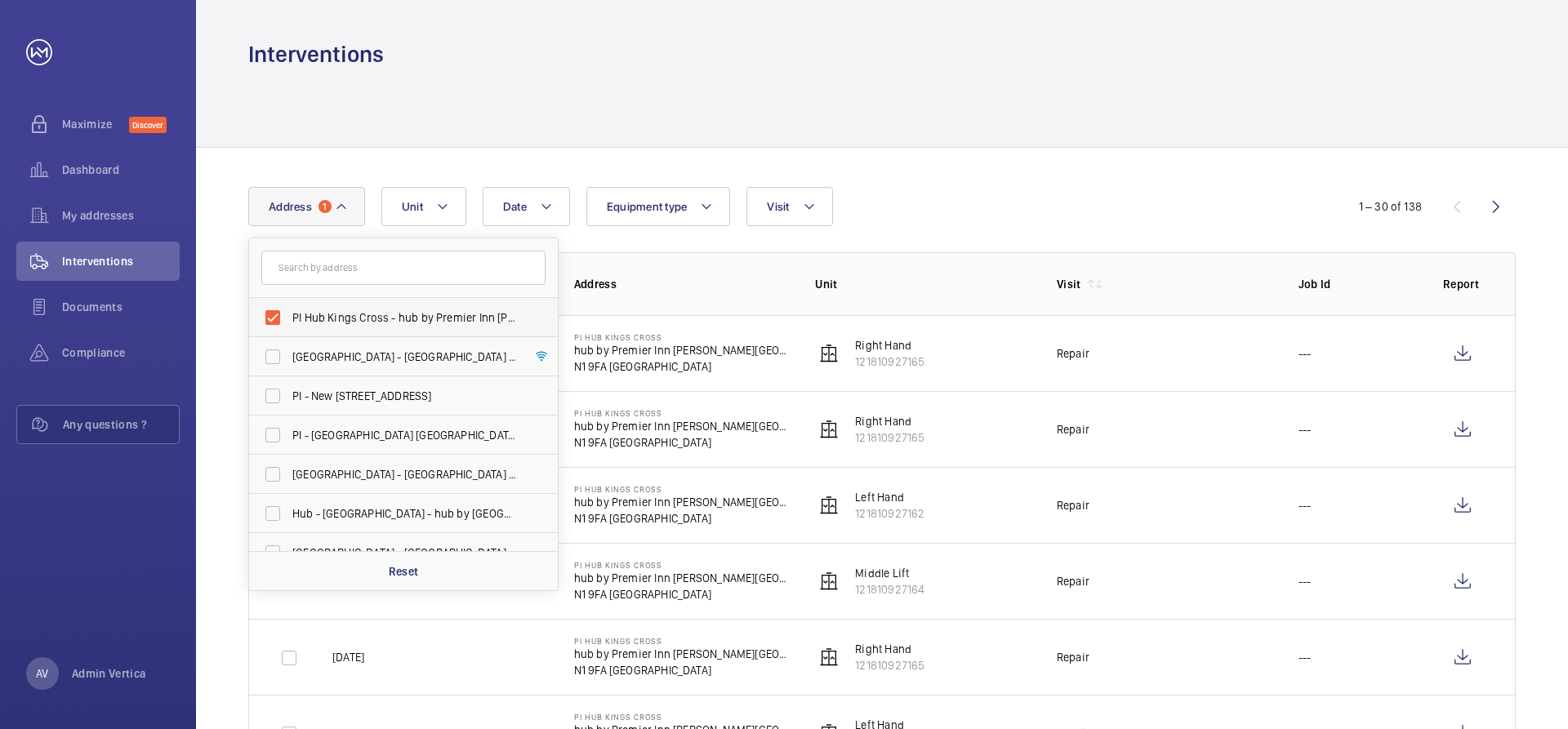 click on "PI Hub Kings Cross - hub by Premier Inn [PERSON_NAME][GEOGRAPHIC_DATA], [GEOGRAPHIC_DATA]" at bounding box center [391, 318] 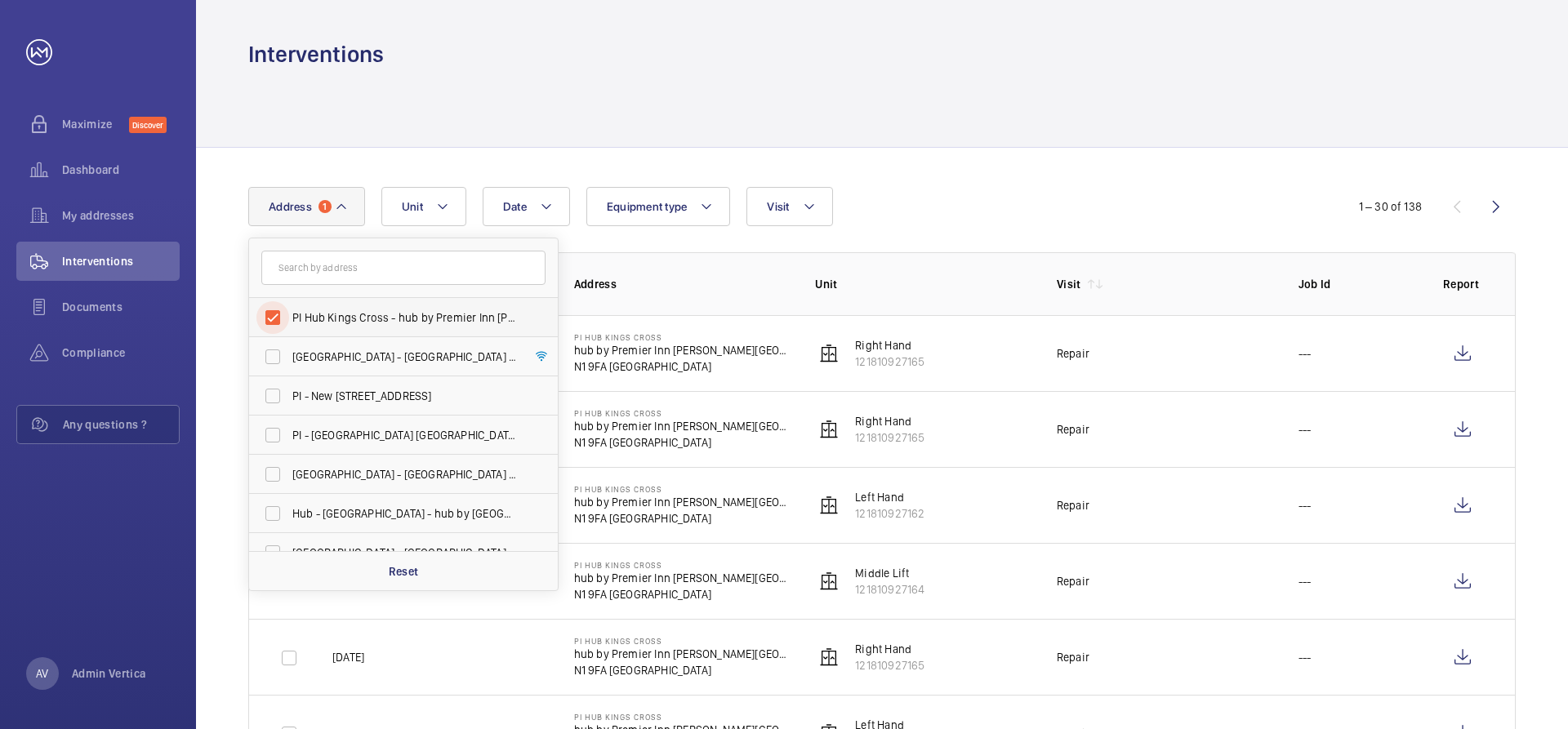 click on "PI Hub Kings Cross - hub by Premier Inn [PERSON_NAME][GEOGRAPHIC_DATA], [GEOGRAPHIC_DATA]" at bounding box center (273, 318) 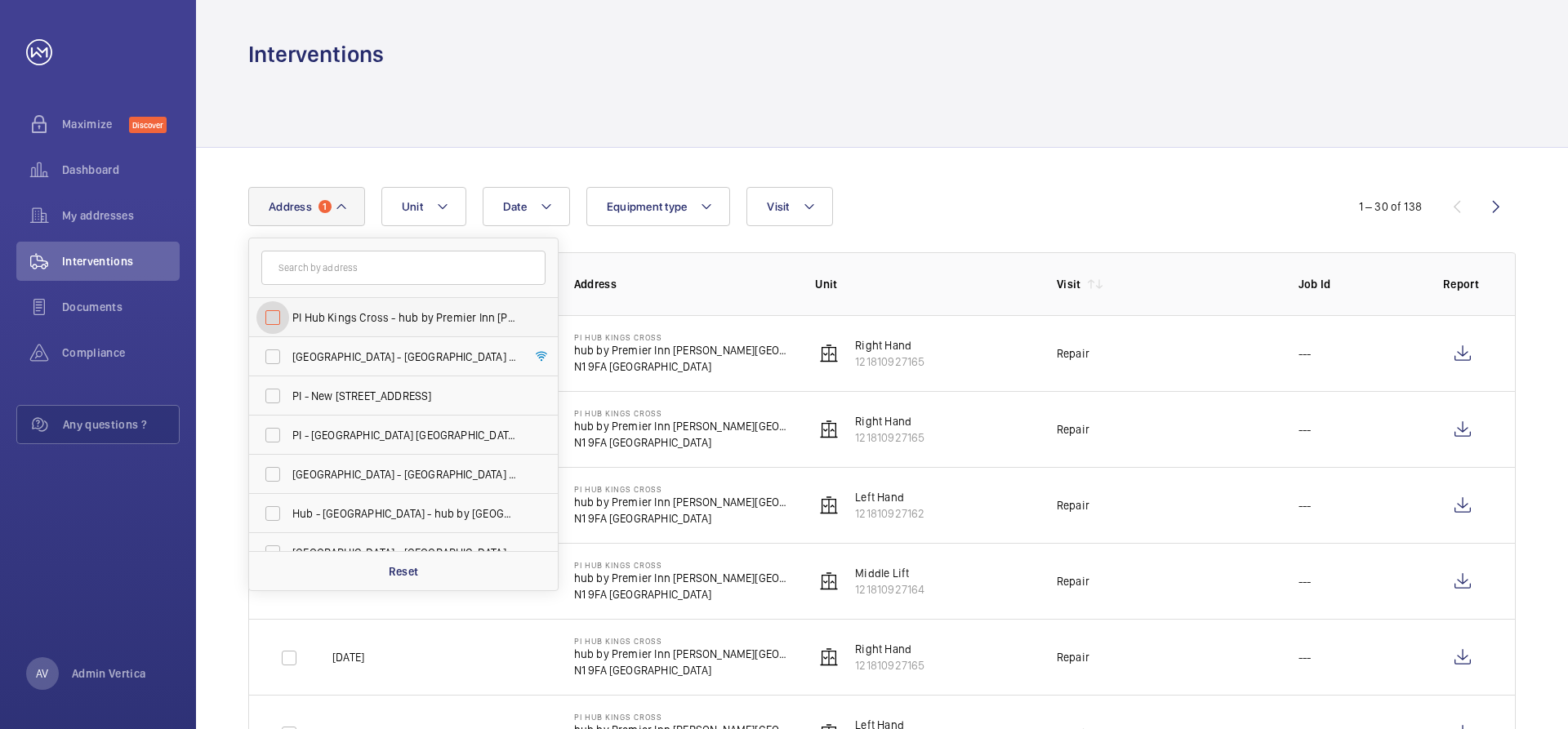 checkbox on "false" 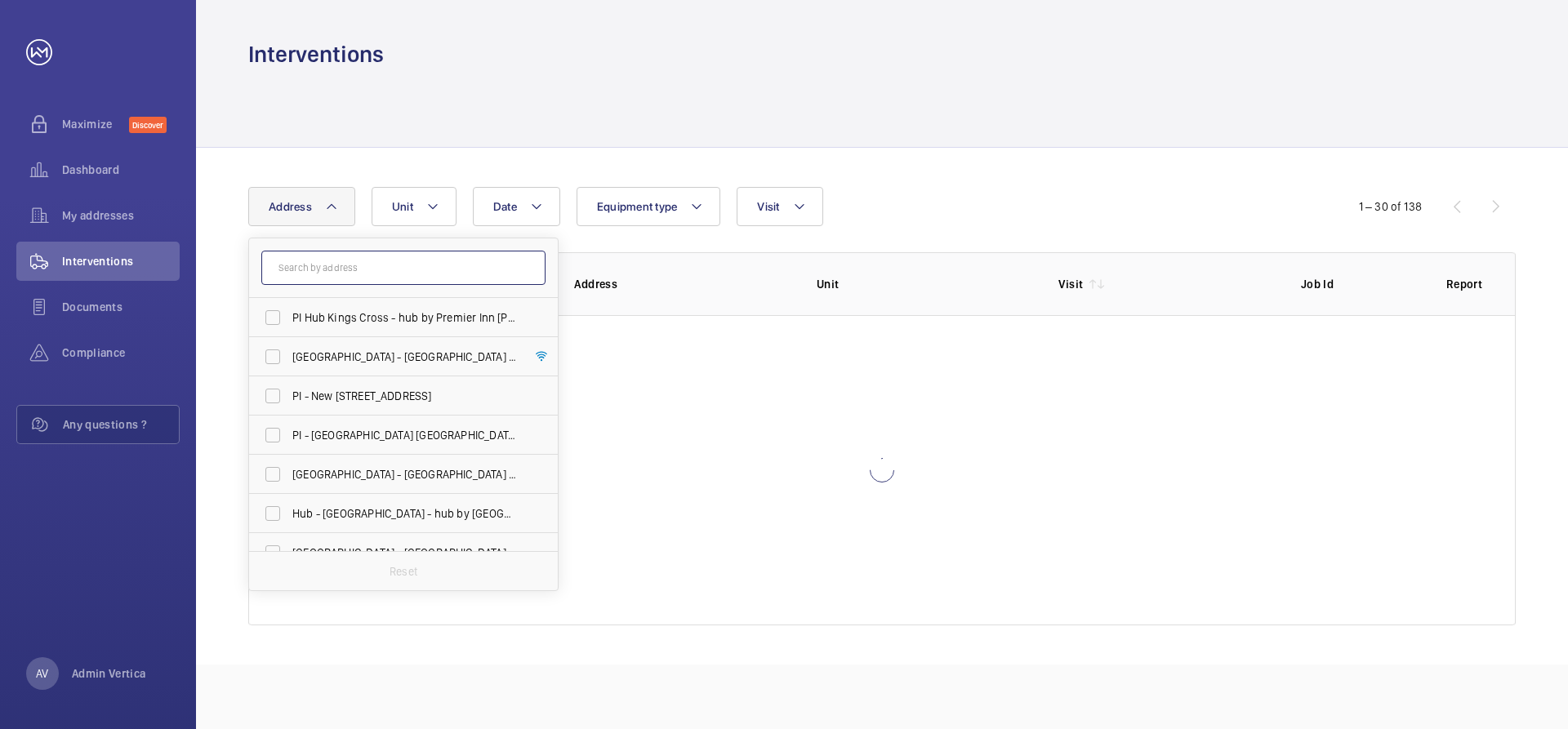 click 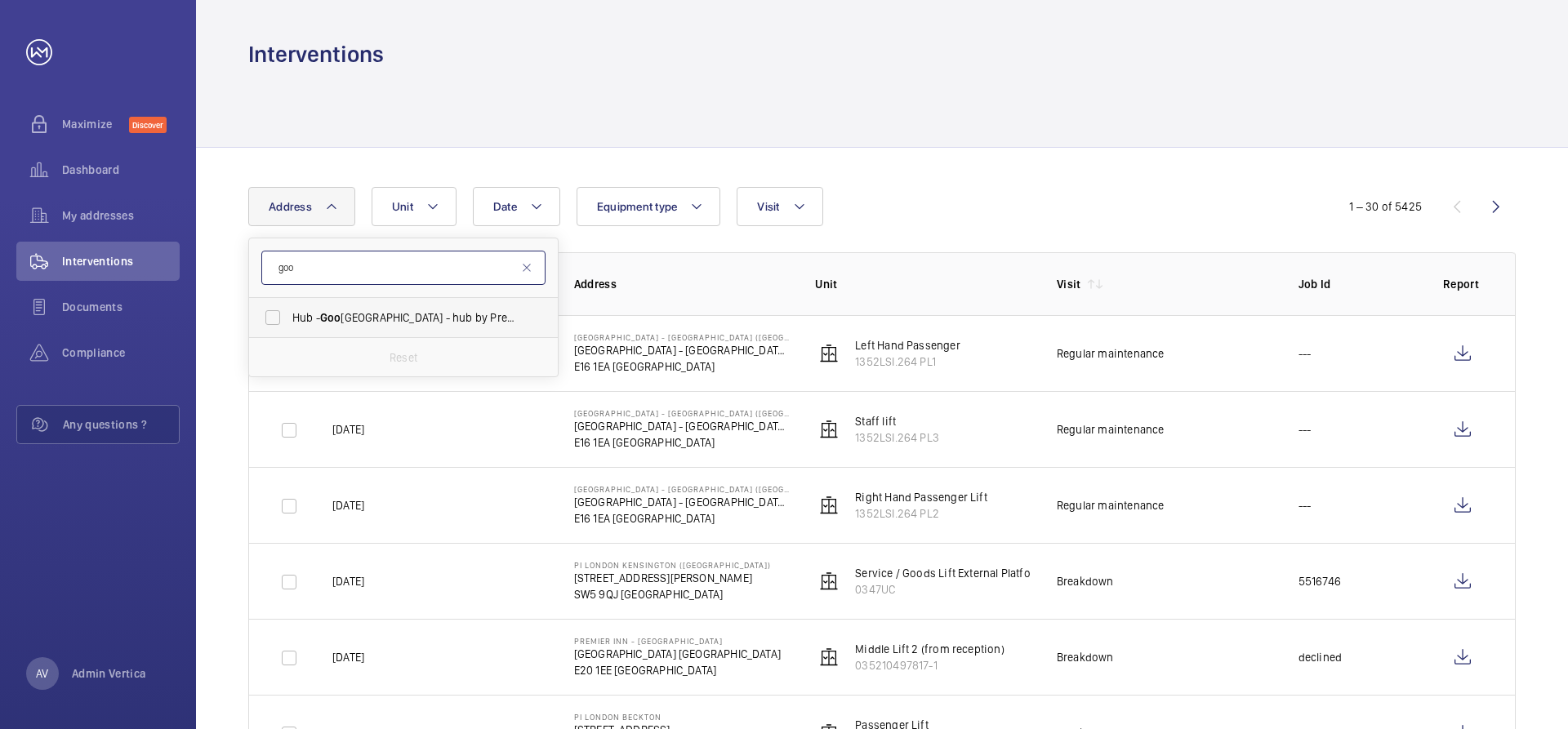 type on "goo" 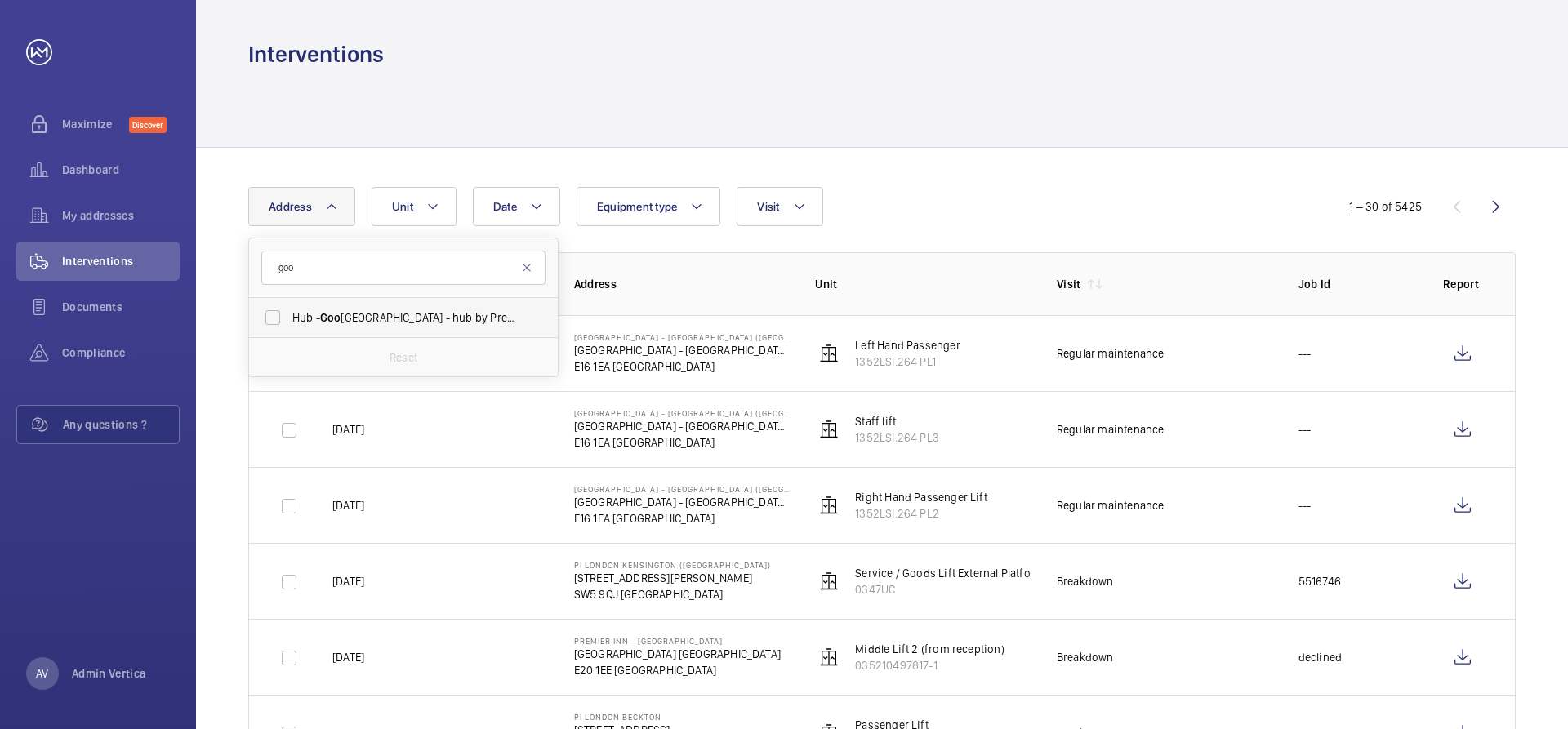 click on "Goo" at bounding box center (331, 318) 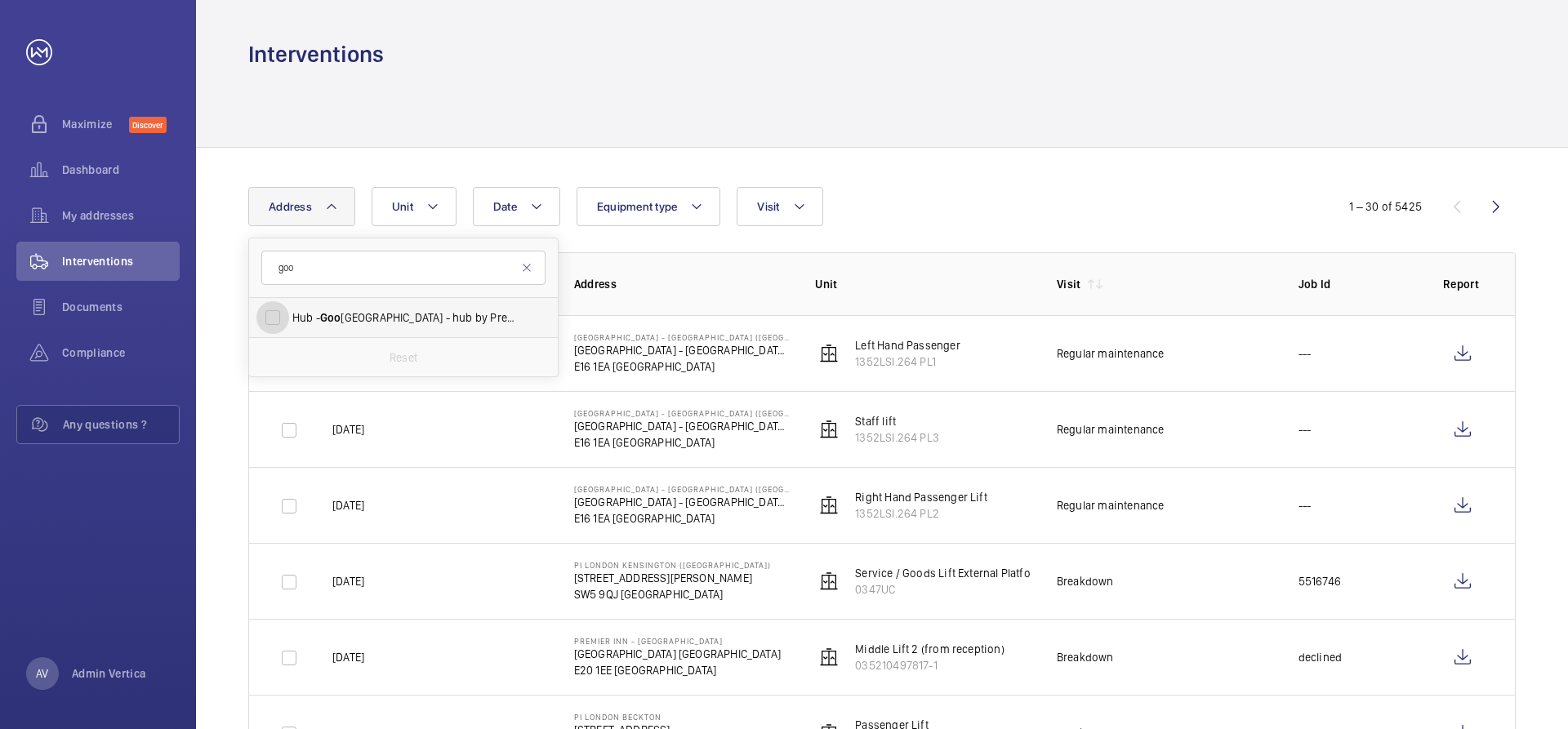 click on "Hub -  [GEOGRAPHIC_DATA] - hub by [GEOGRAPHIC_DATA] [GEOGRAPHIC_DATA]" at bounding box center (273, 318) 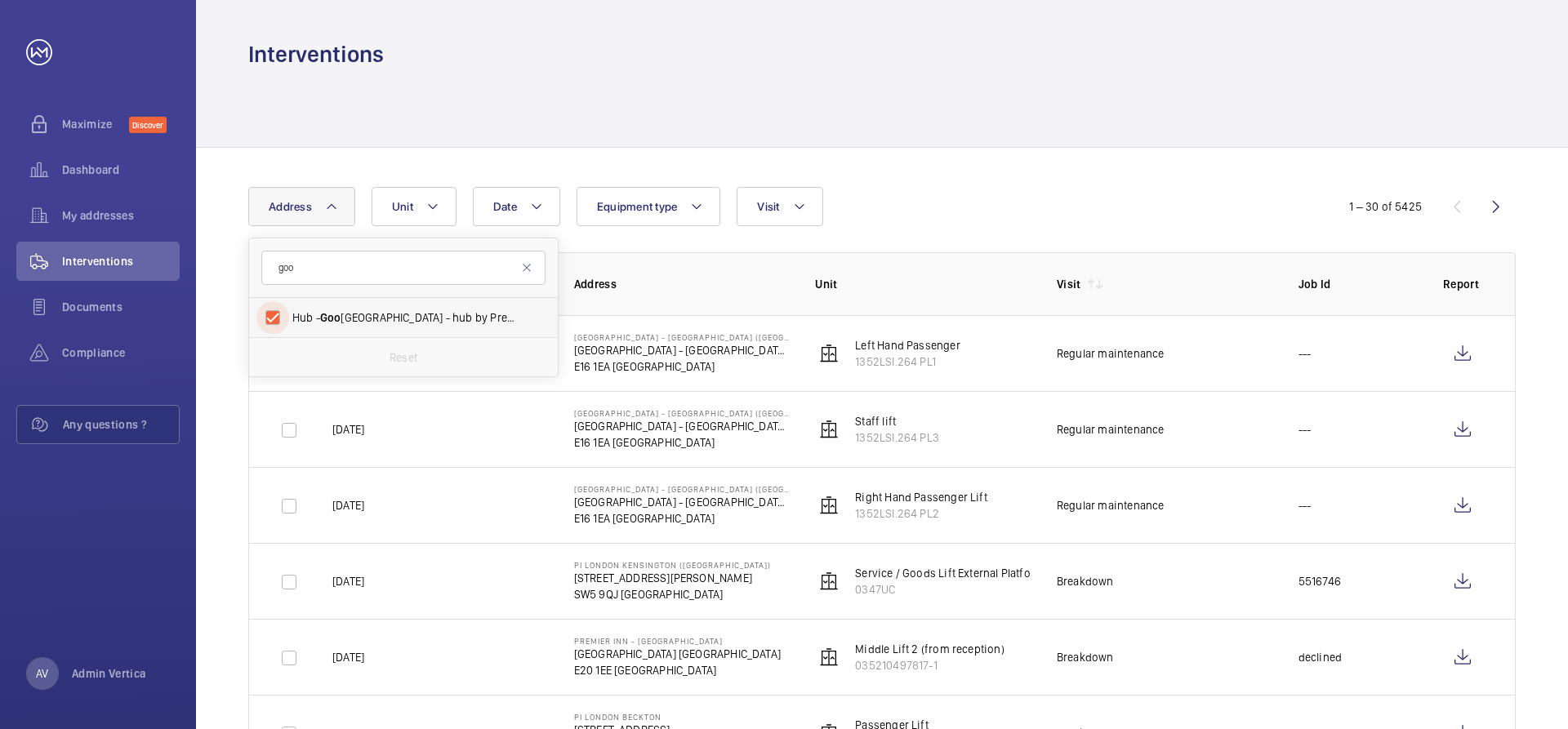 checkbox on "true" 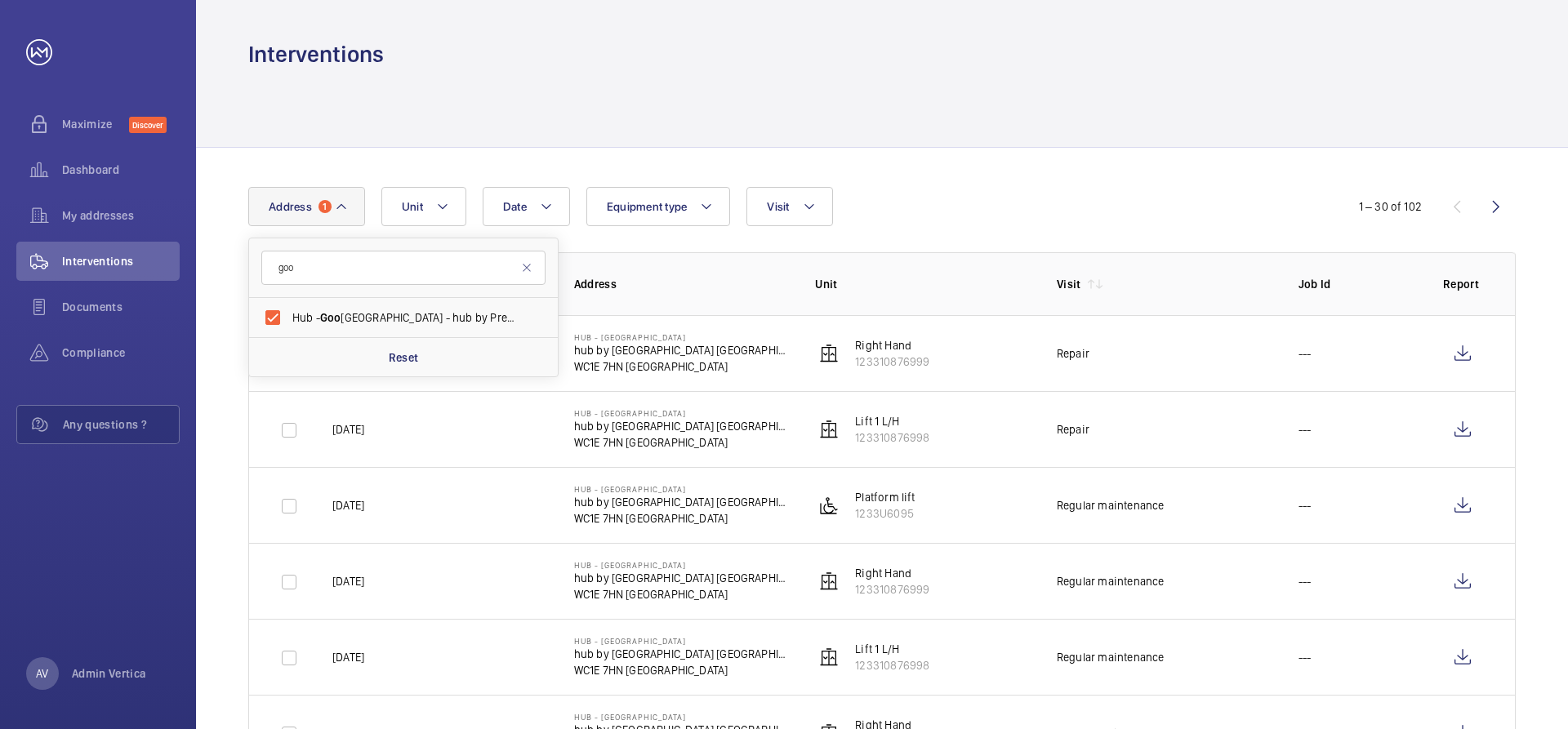 click 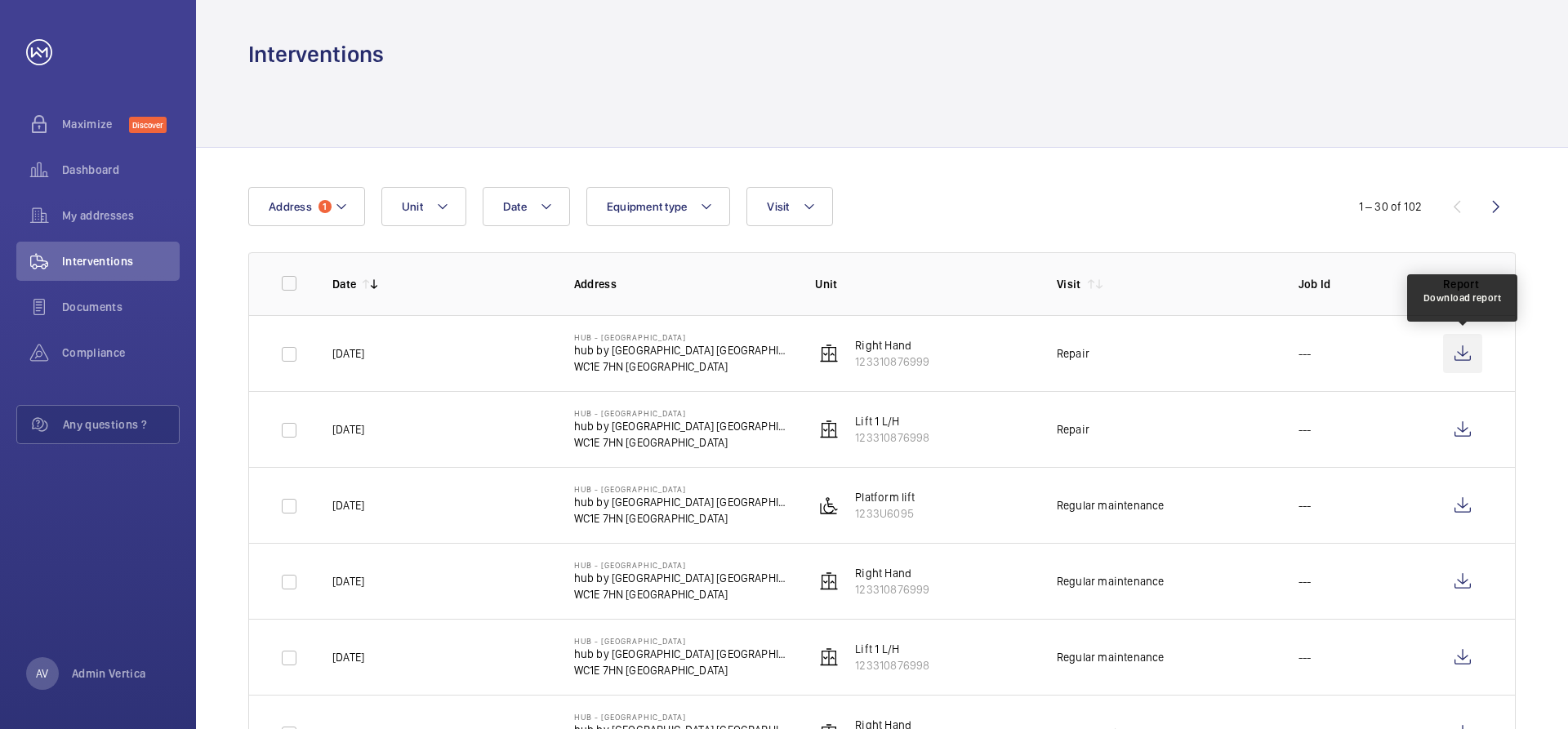 click 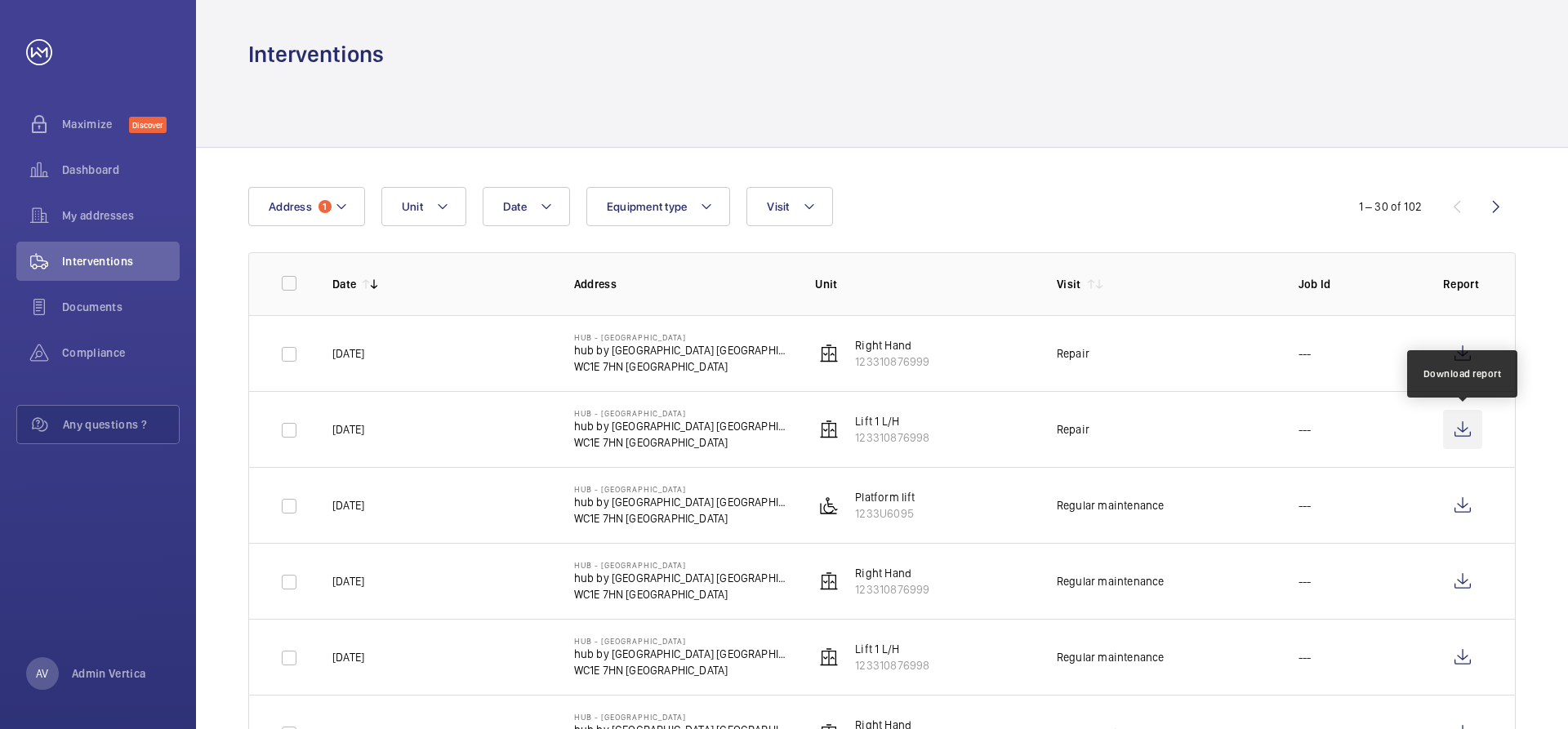 click 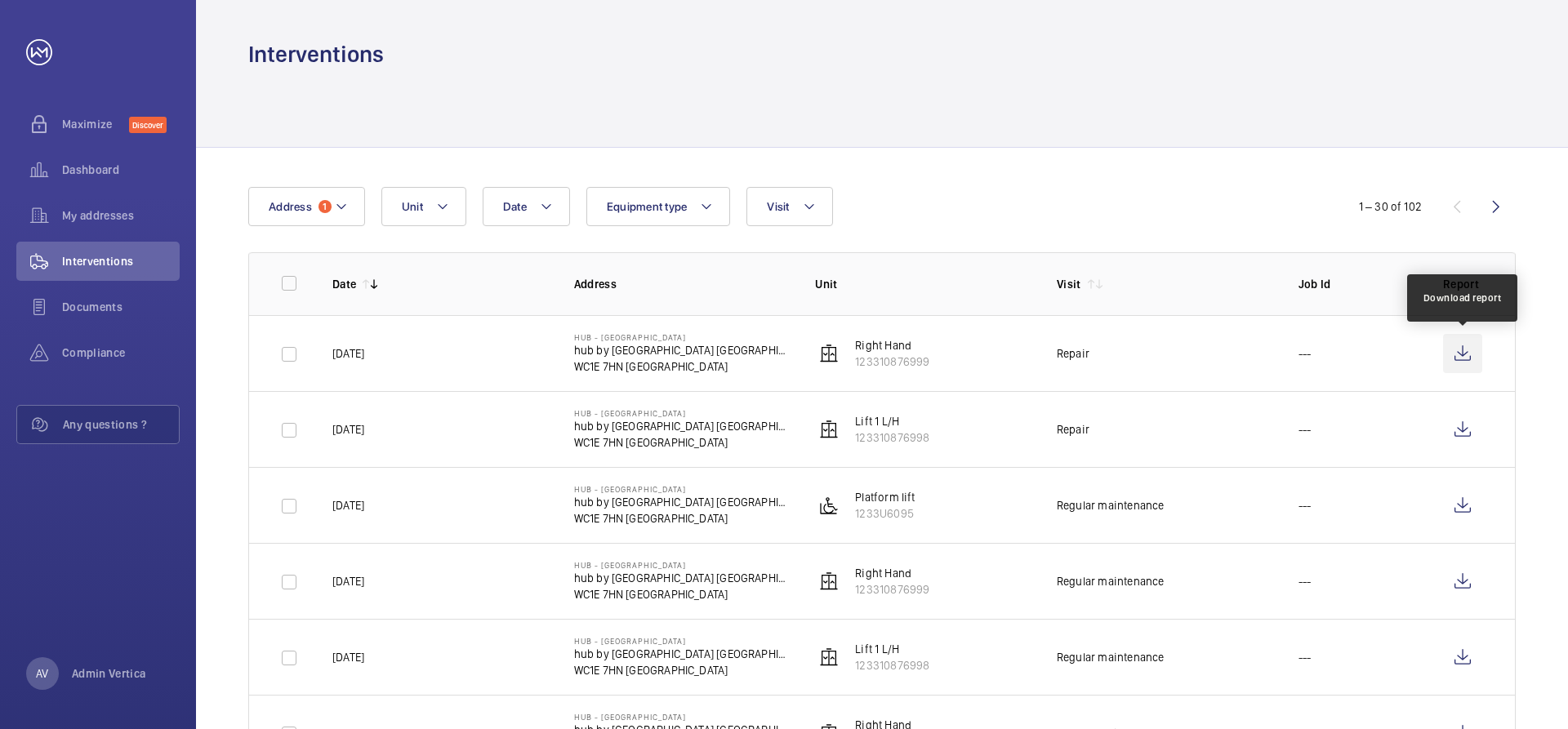 click 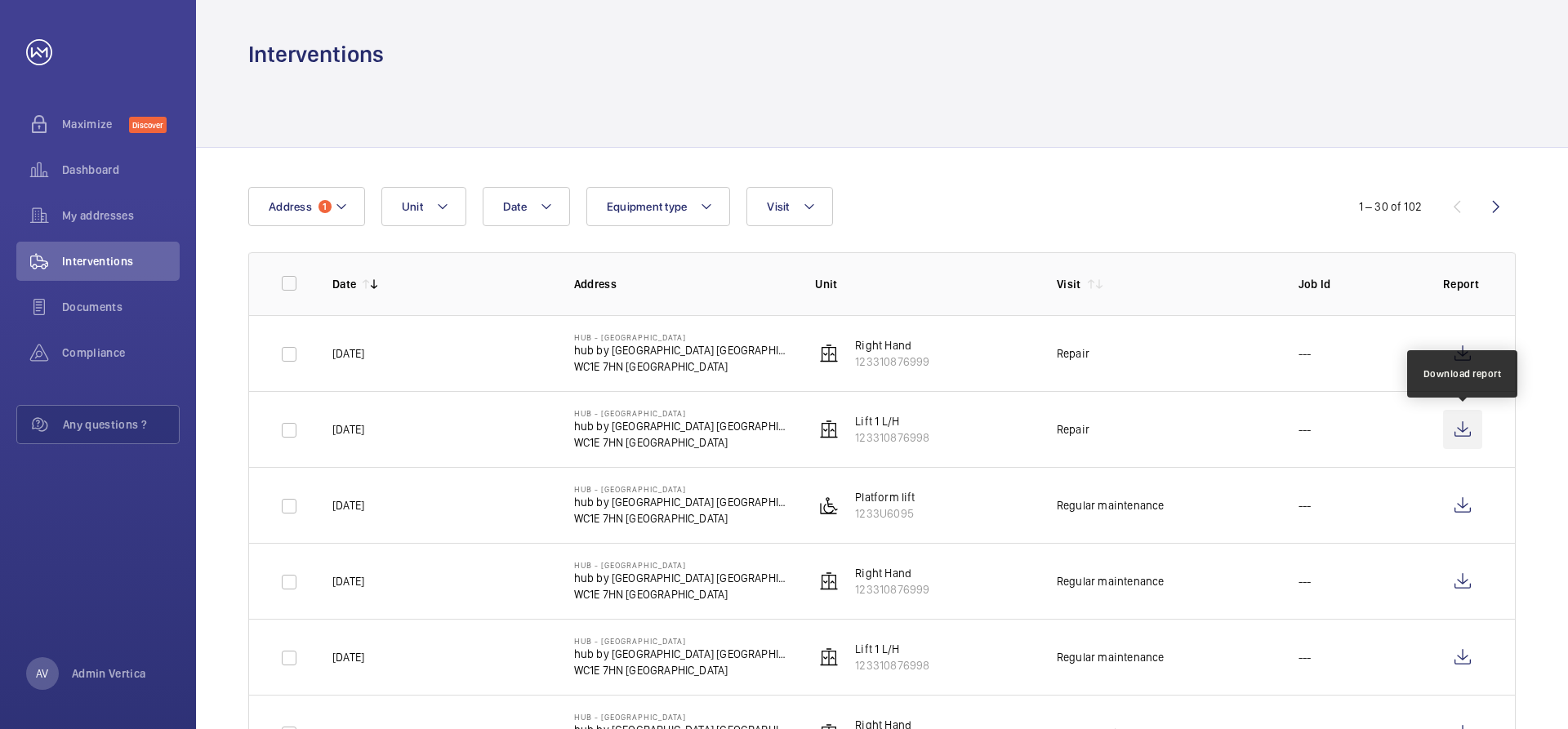 click 